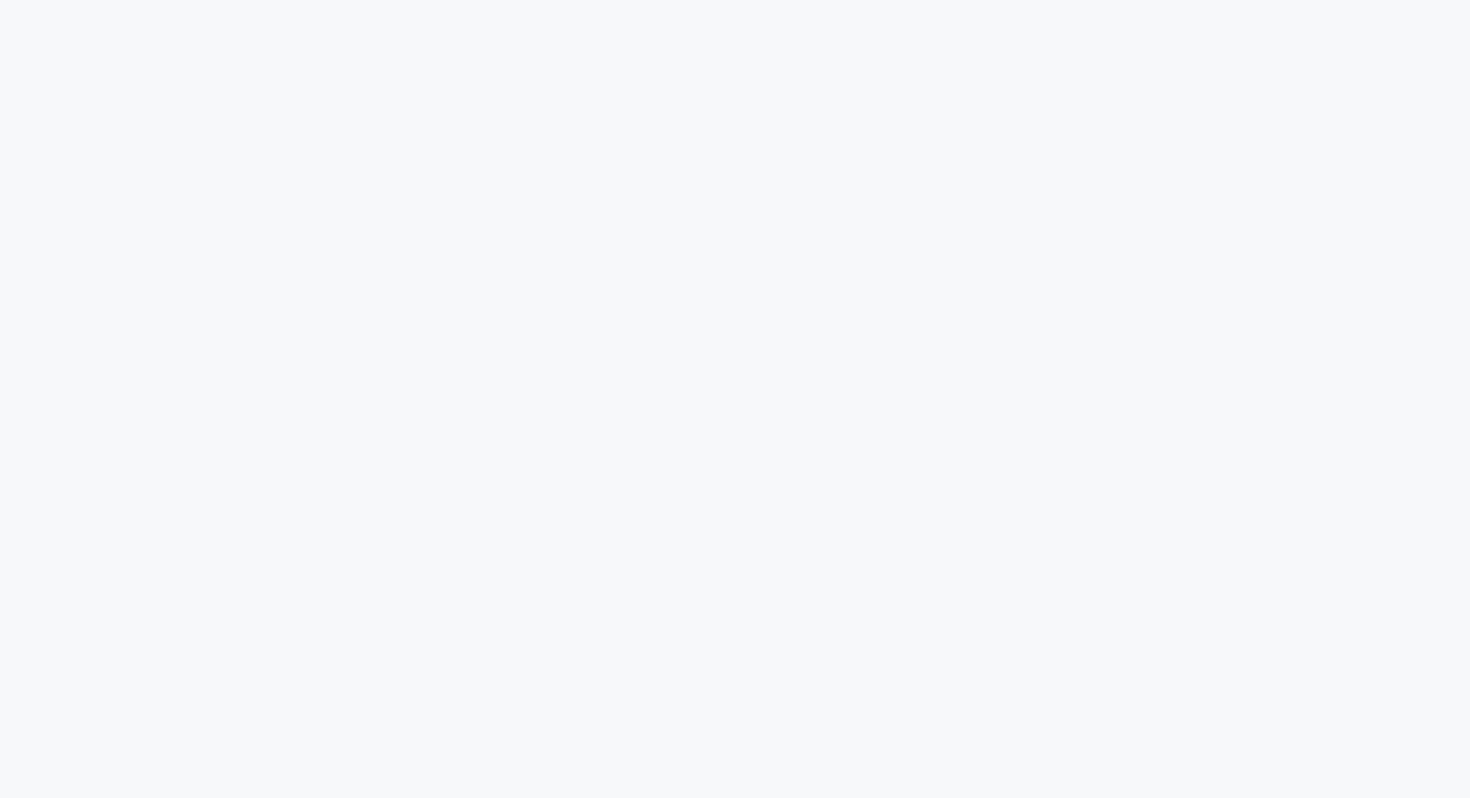 scroll, scrollTop: 0, scrollLeft: 0, axis: both 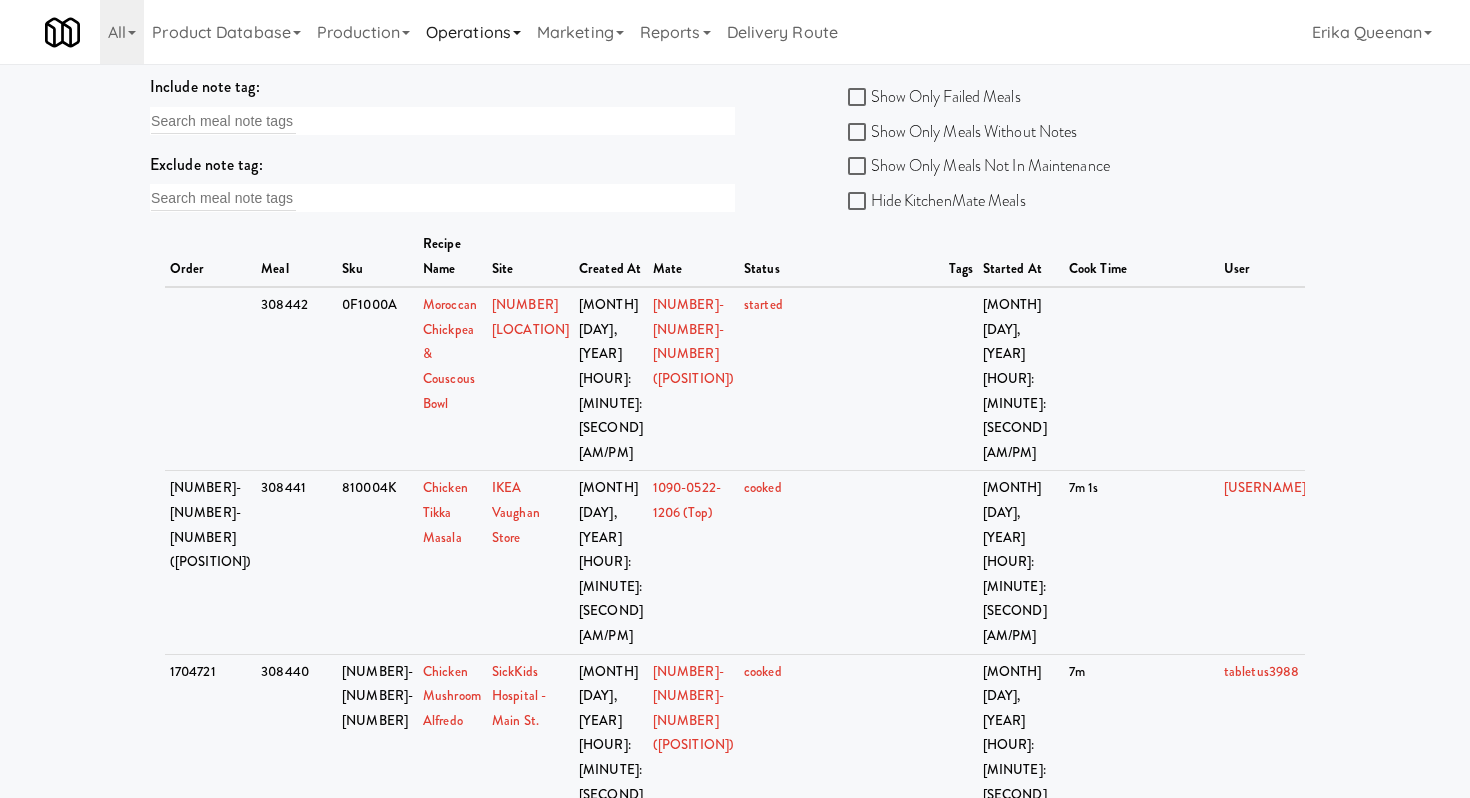 click on "Operations" at bounding box center (473, 32) 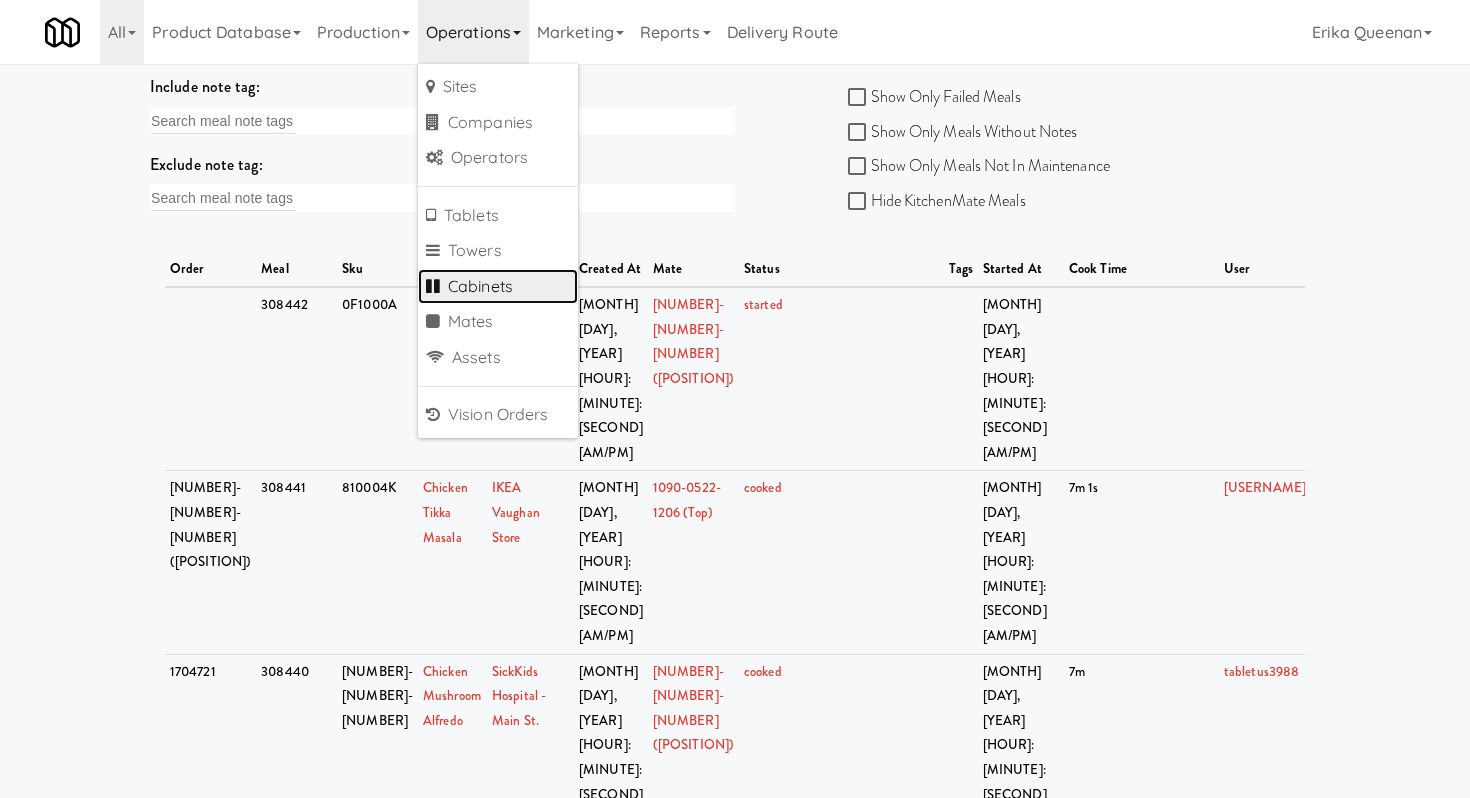 click on "Cabinets" at bounding box center [498, 287] 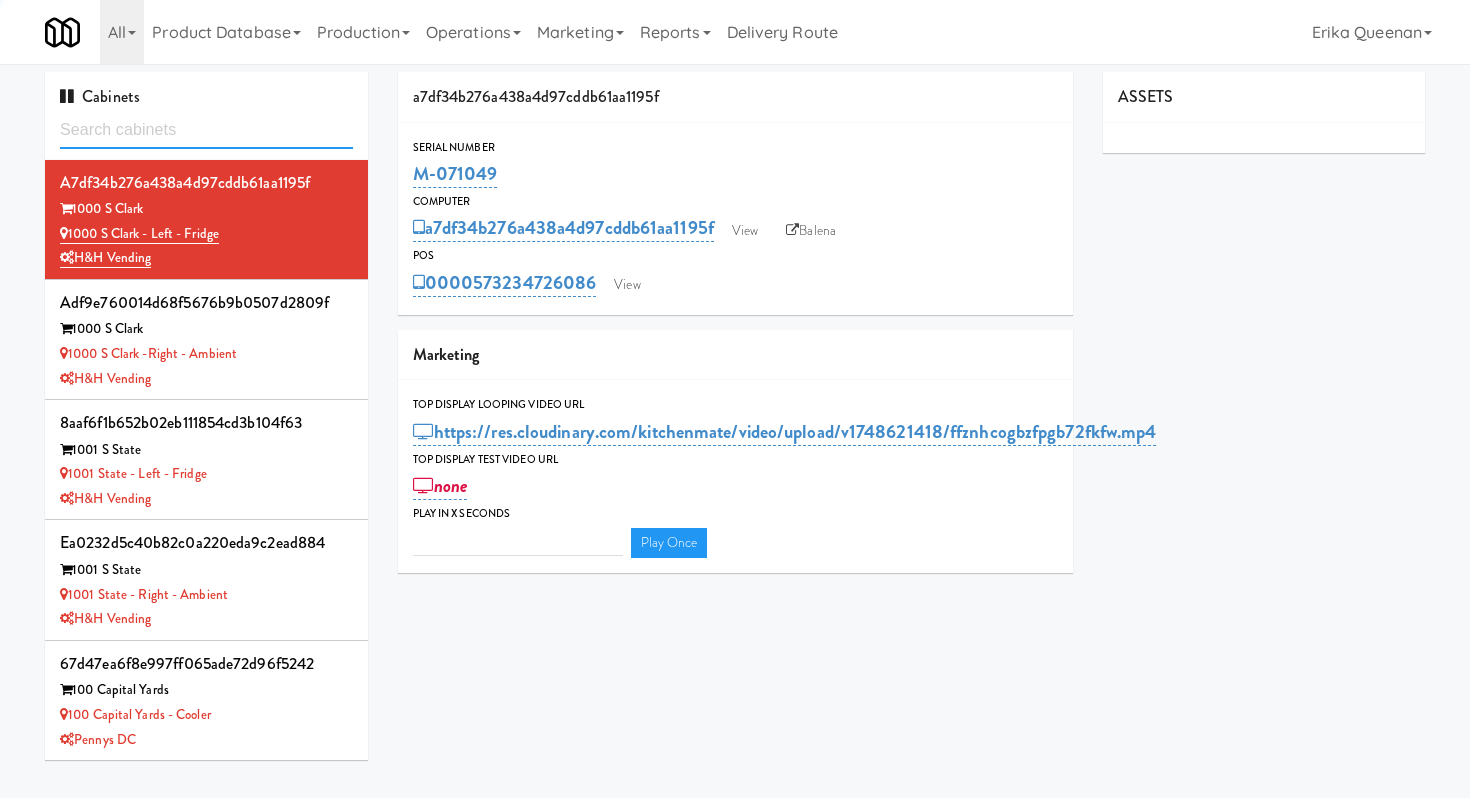 type on "3" 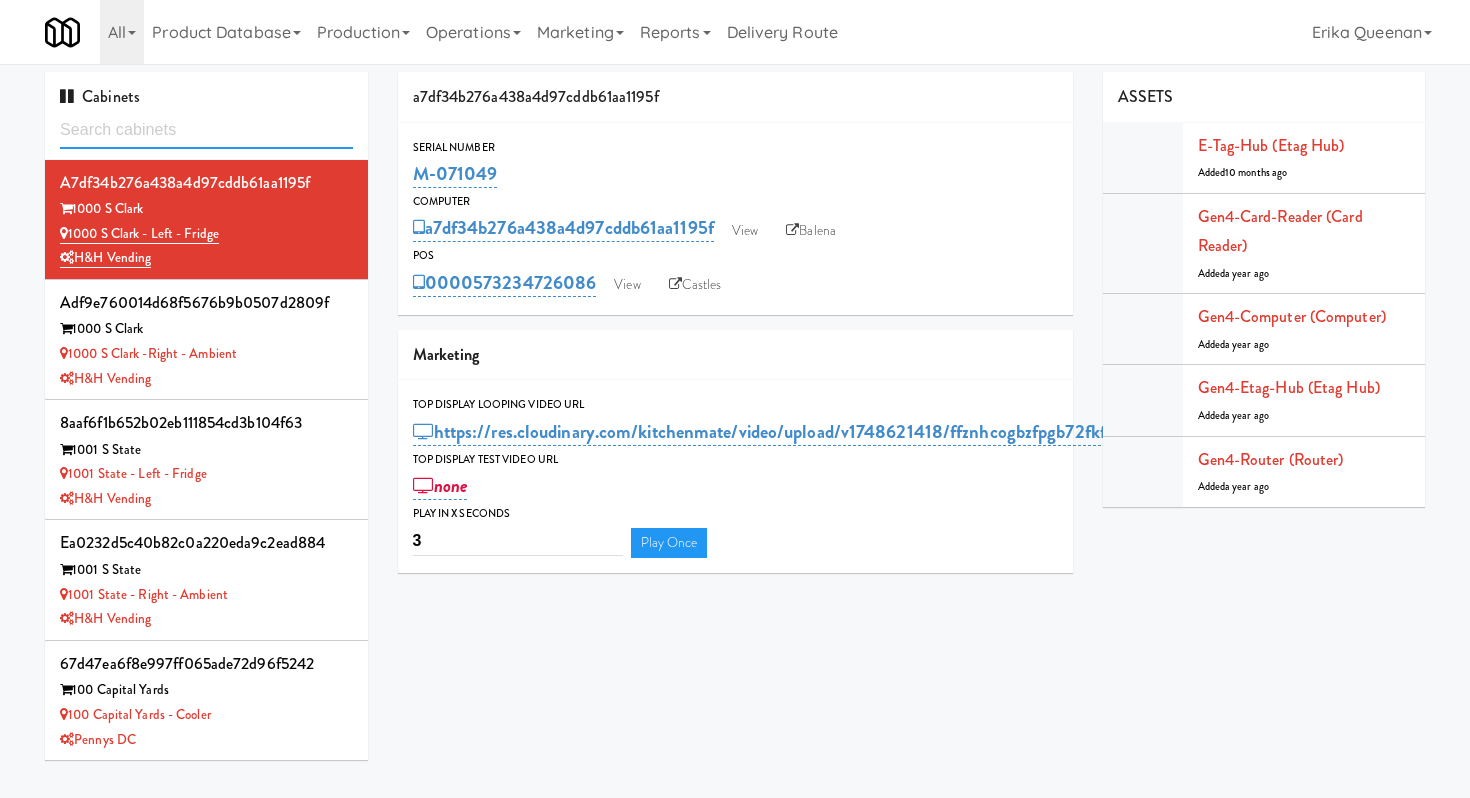 click at bounding box center (206, 130) 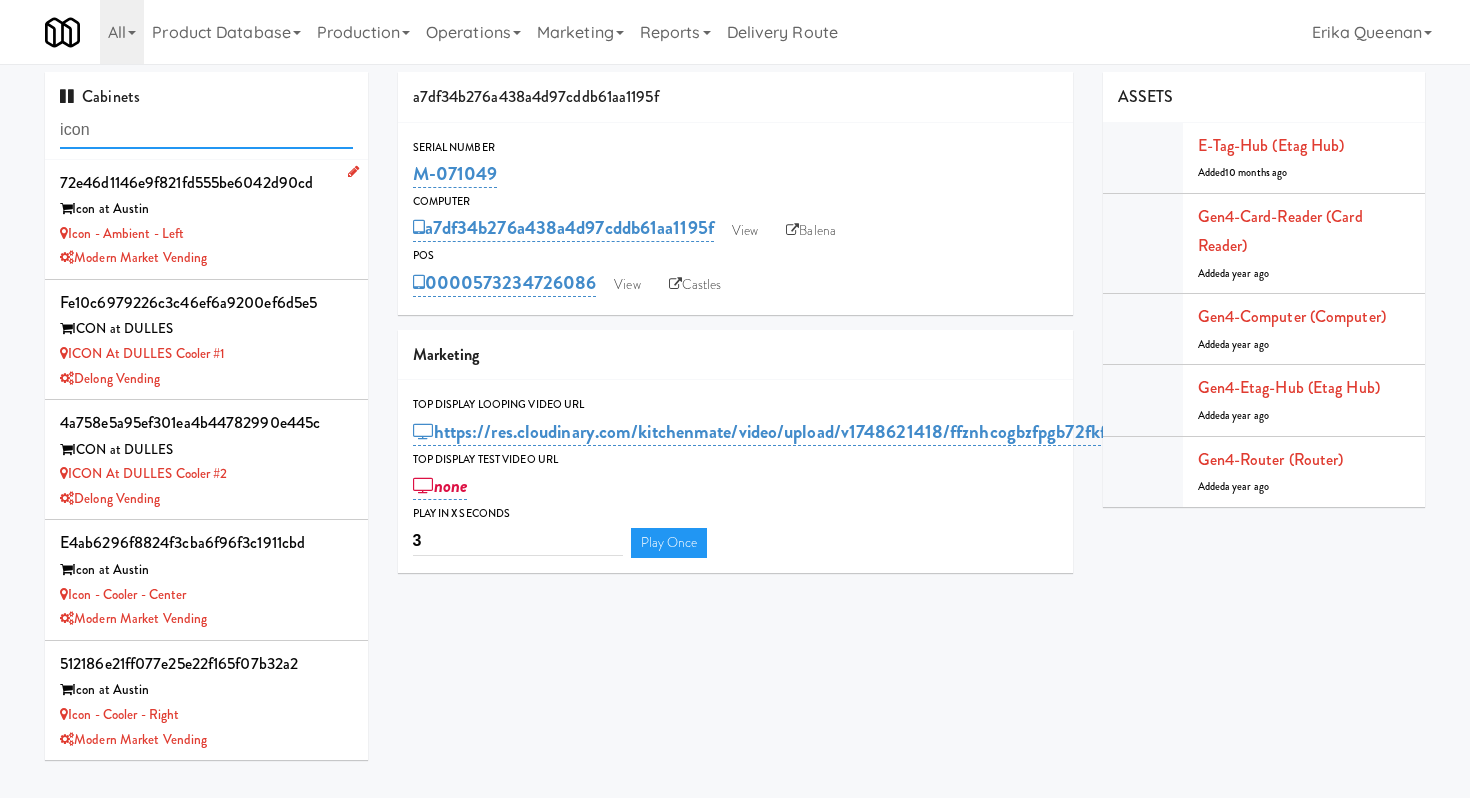 type on "icon" 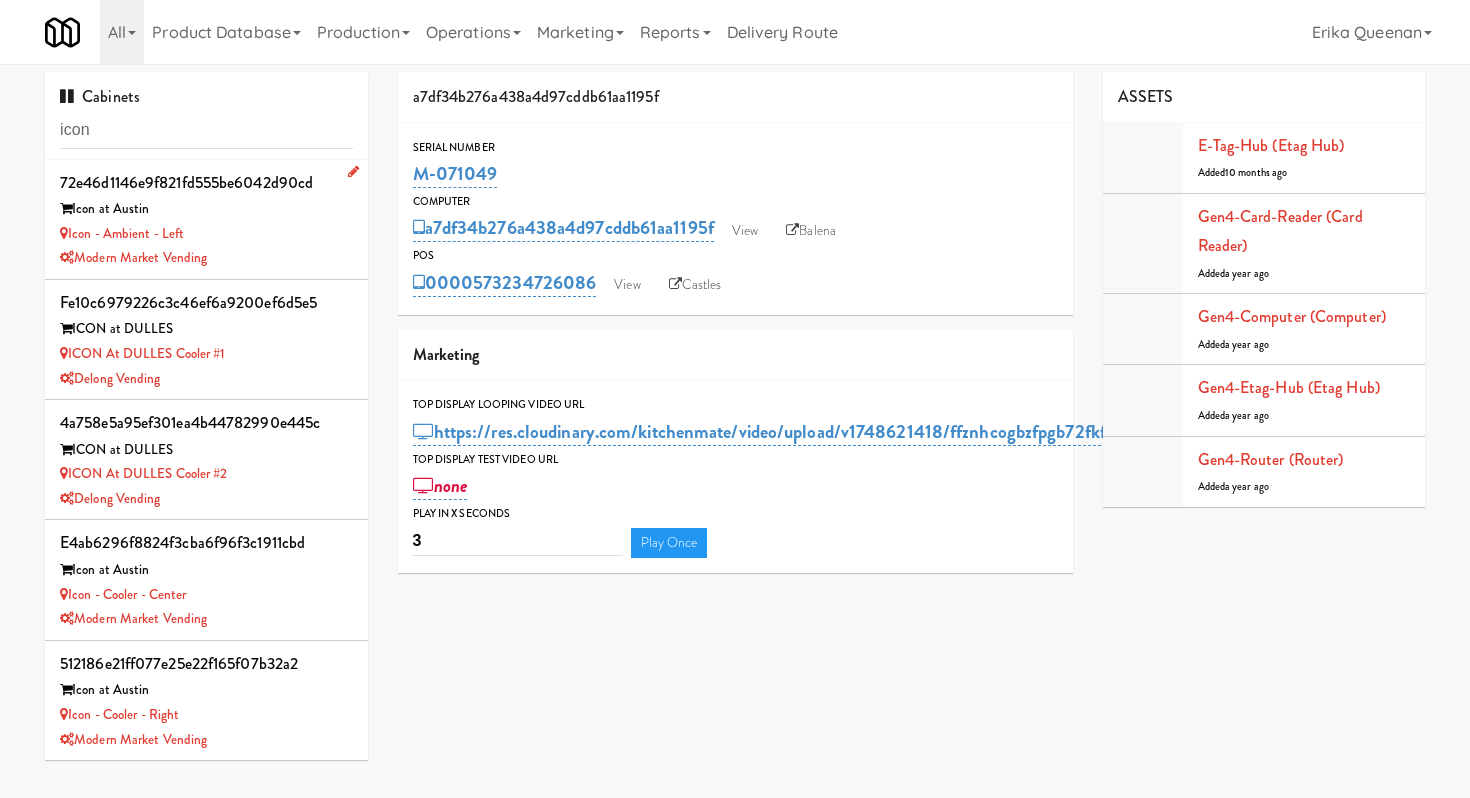 click on "Modern Market Vending" at bounding box center [206, 258] 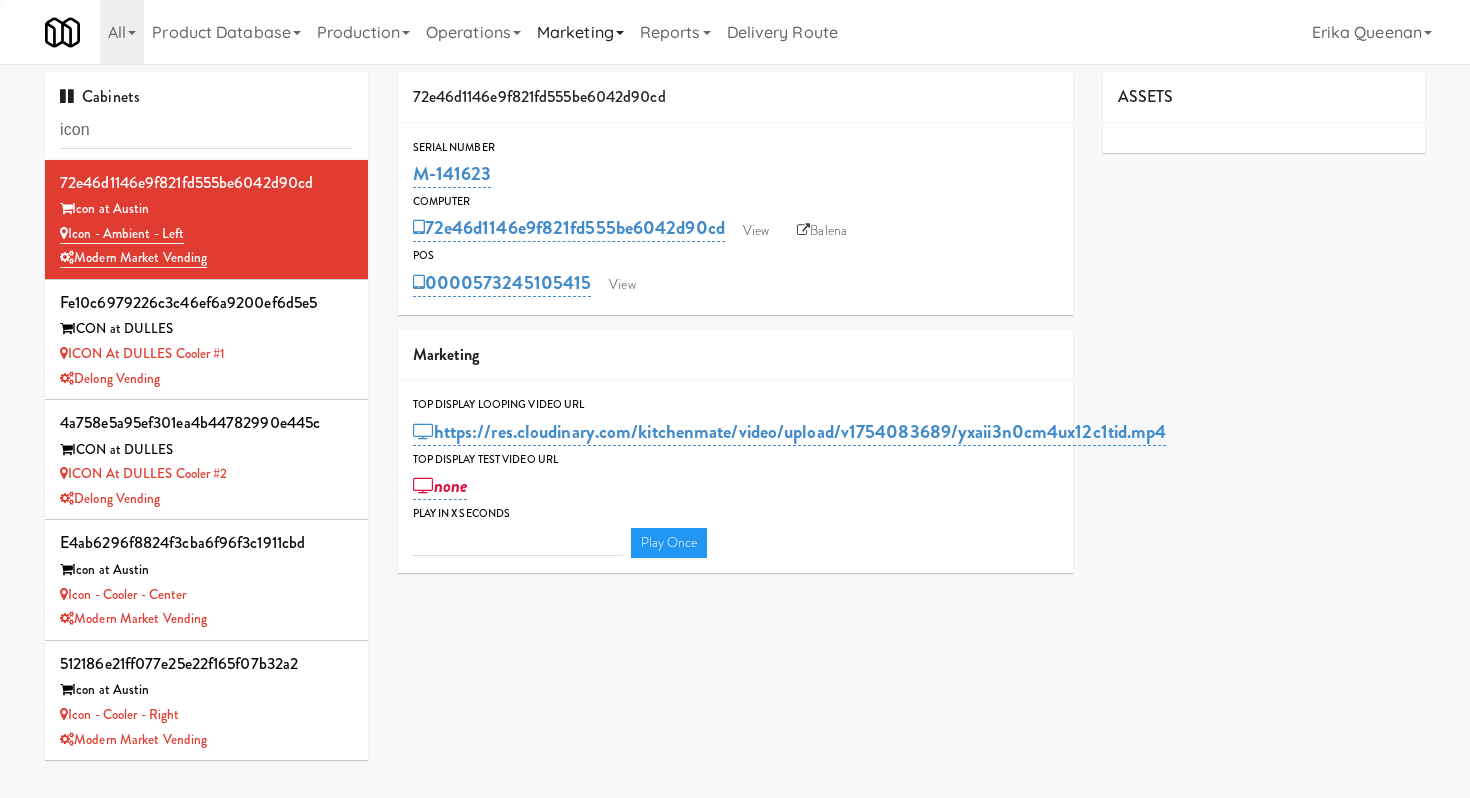type on "3" 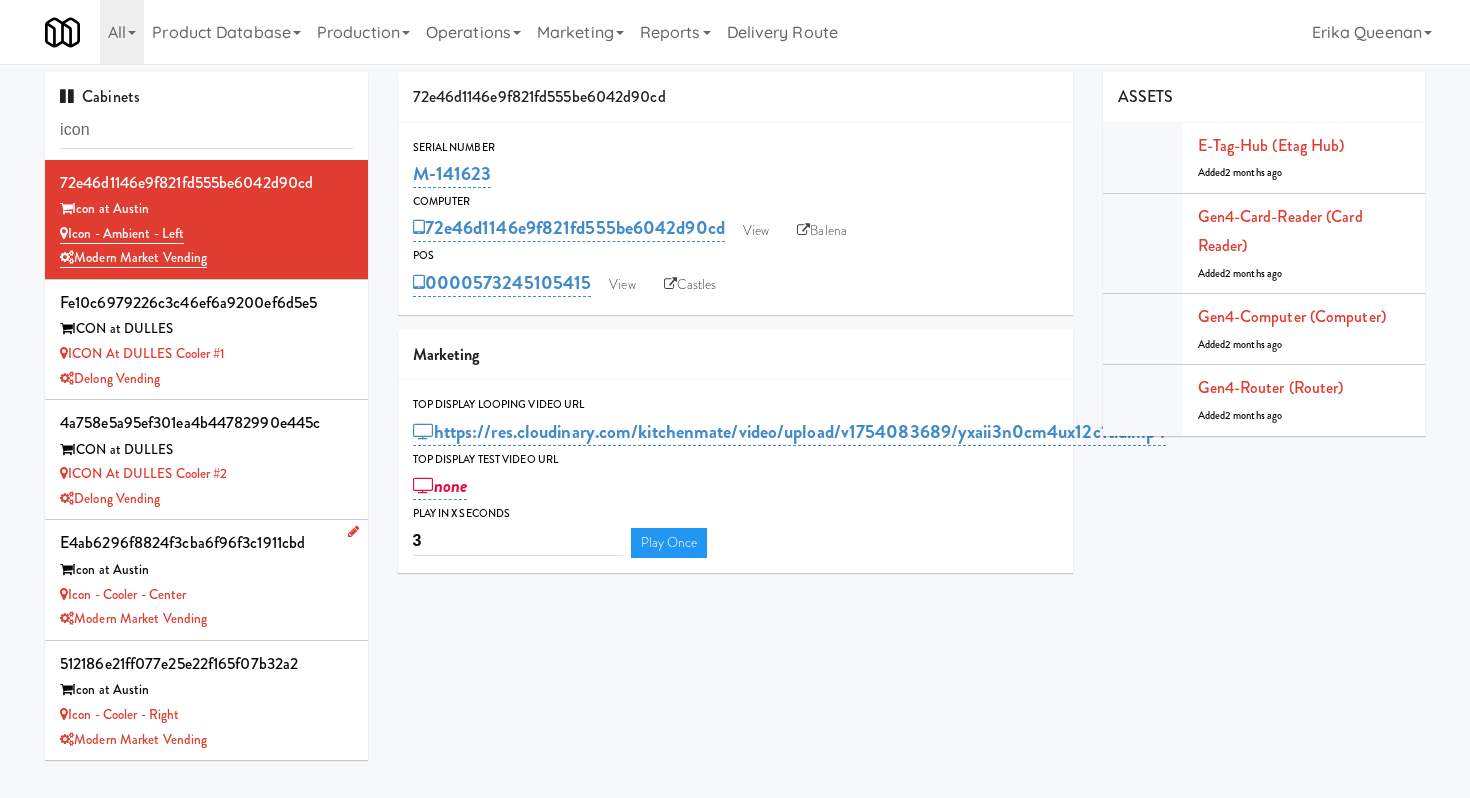 click on "Icon - Cooler - Center" at bounding box center [206, 595] 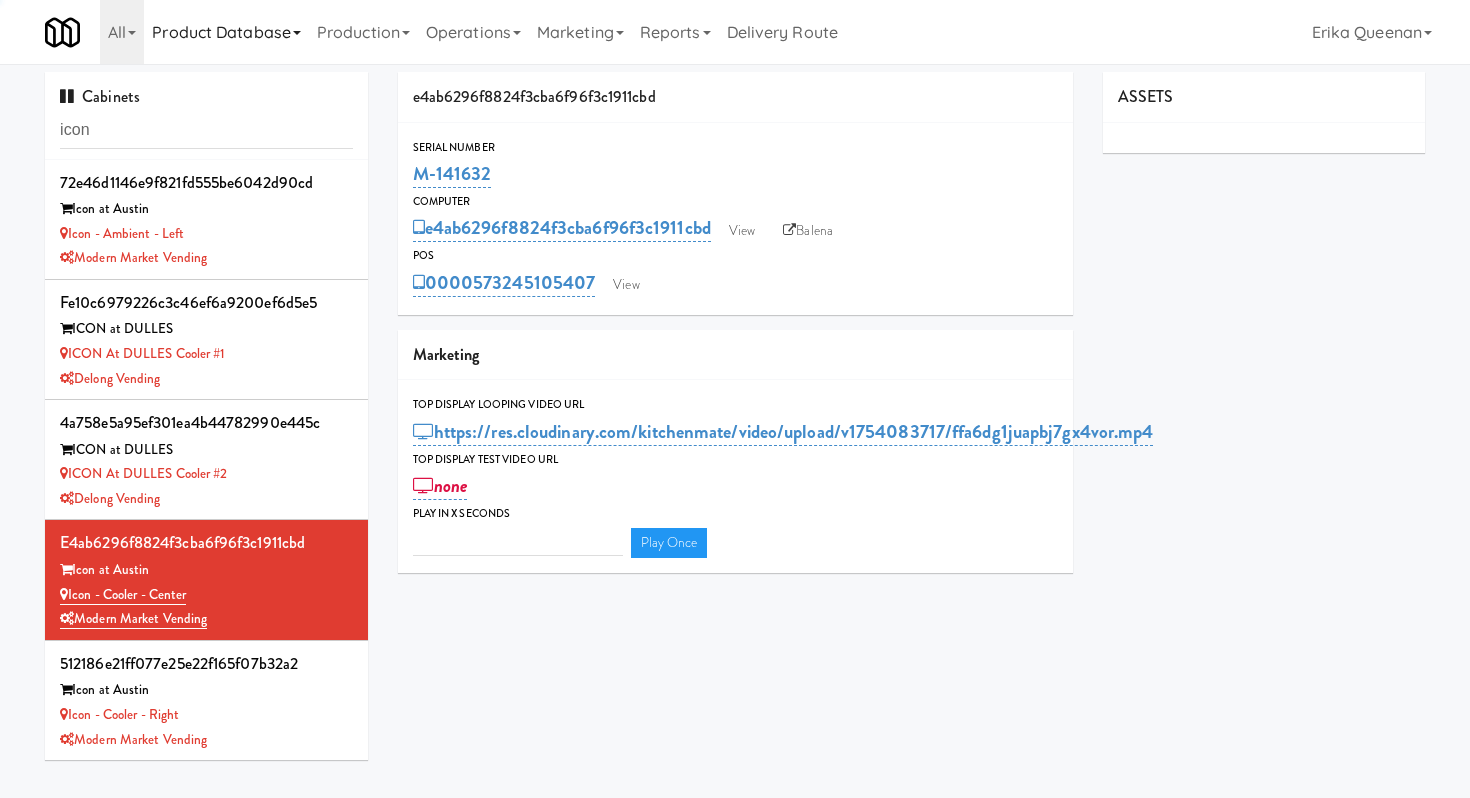 type on "3" 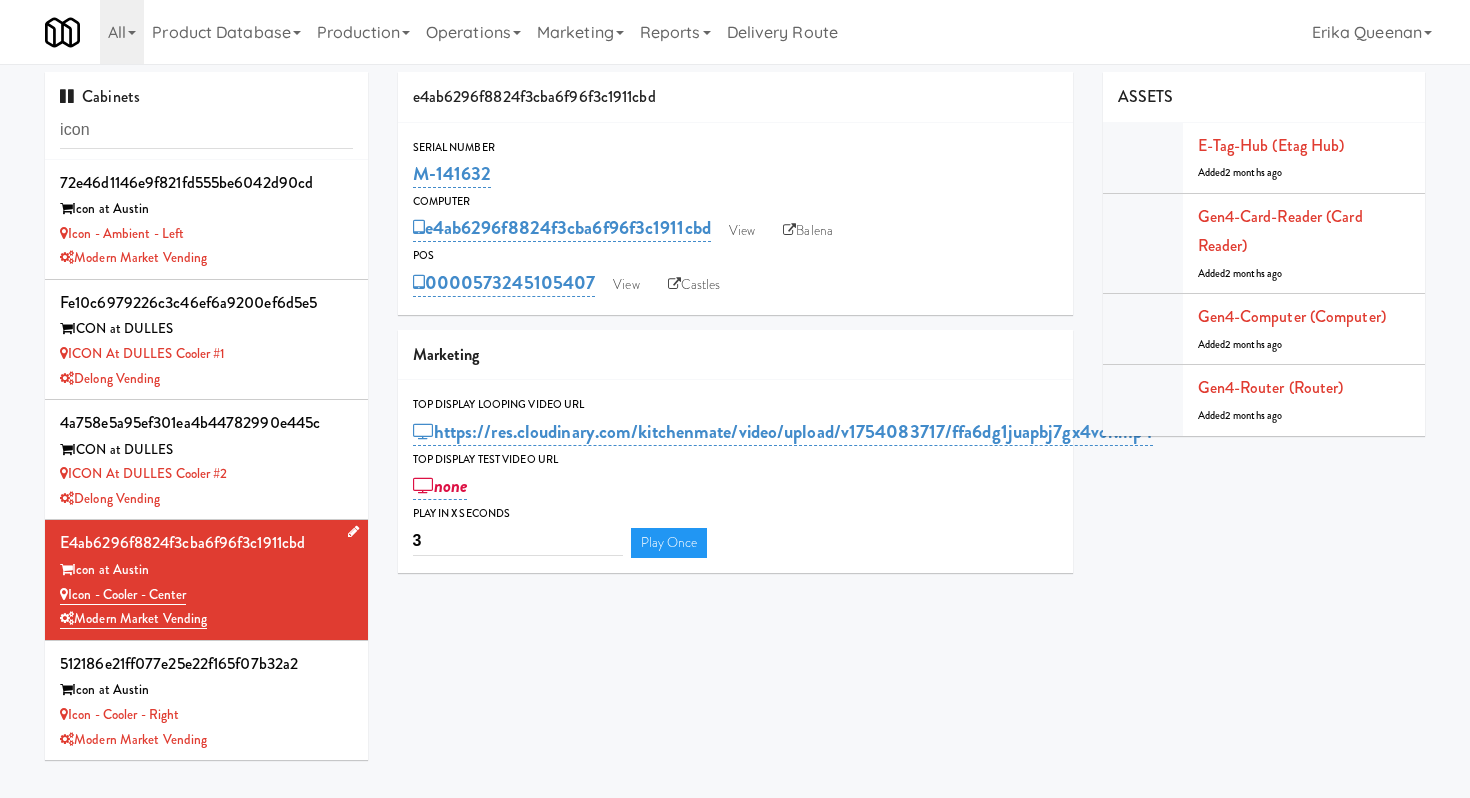 scroll, scrollTop: 1, scrollLeft: 0, axis: vertical 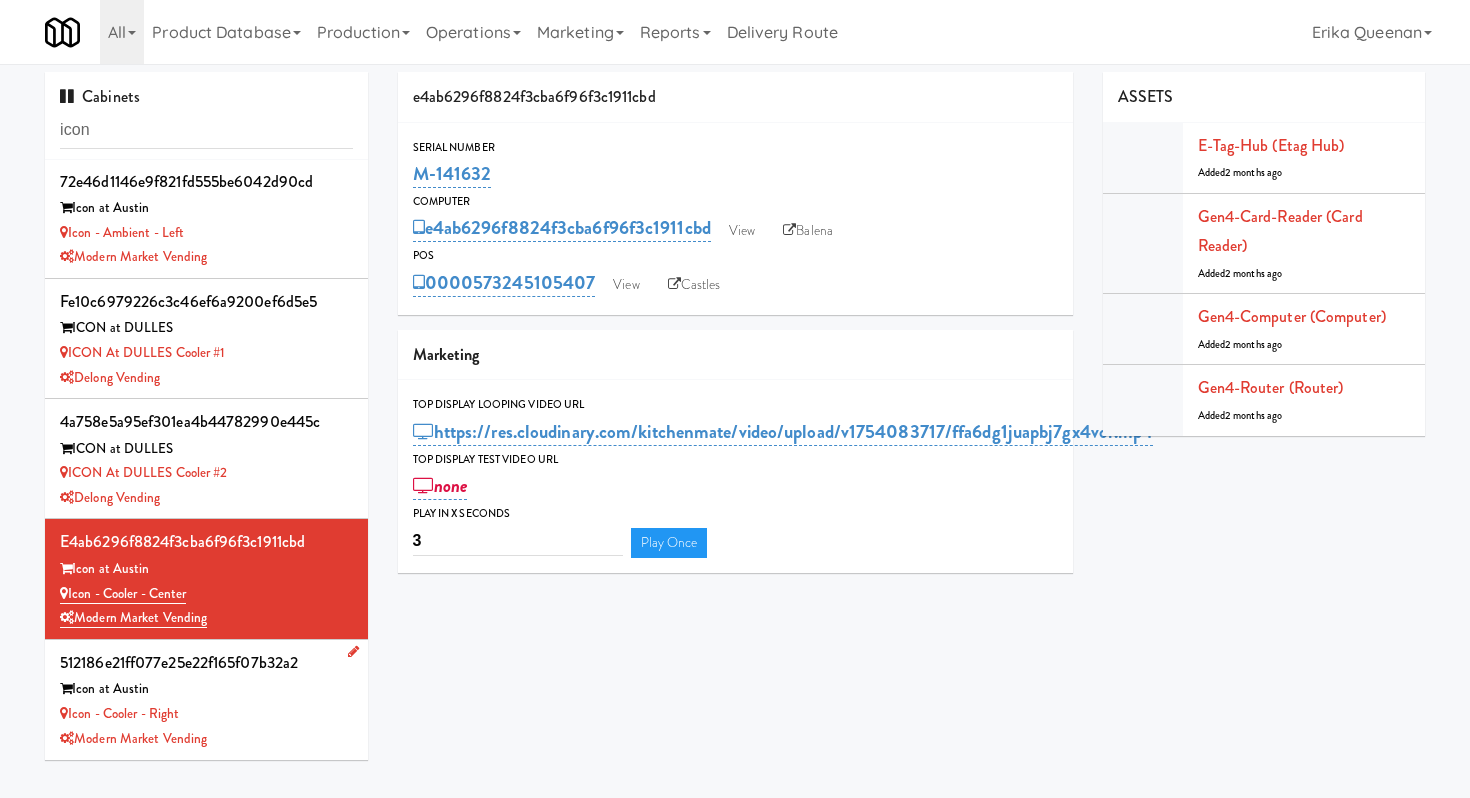 click on "Icon at Austin" at bounding box center [206, 689] 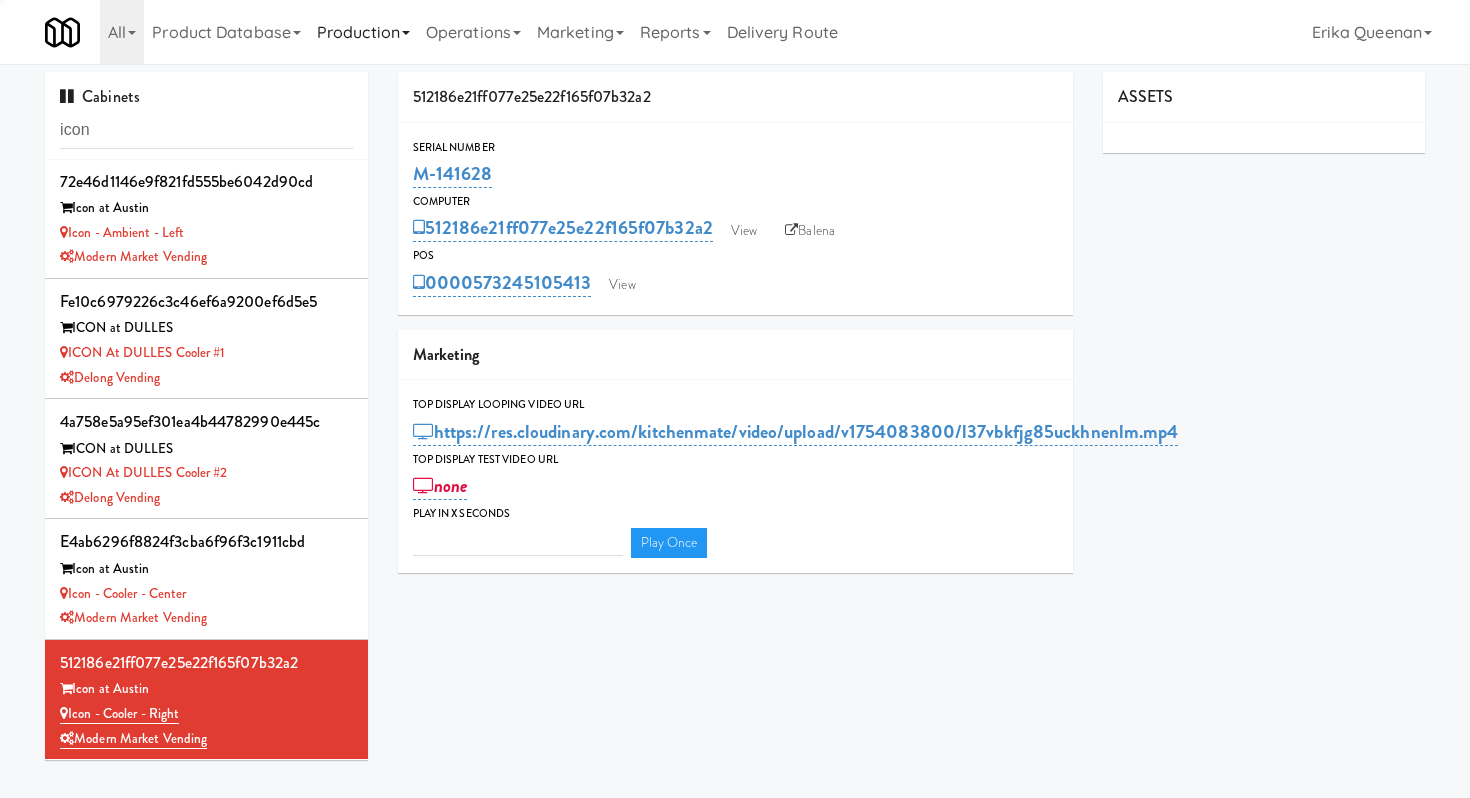 type on "3" 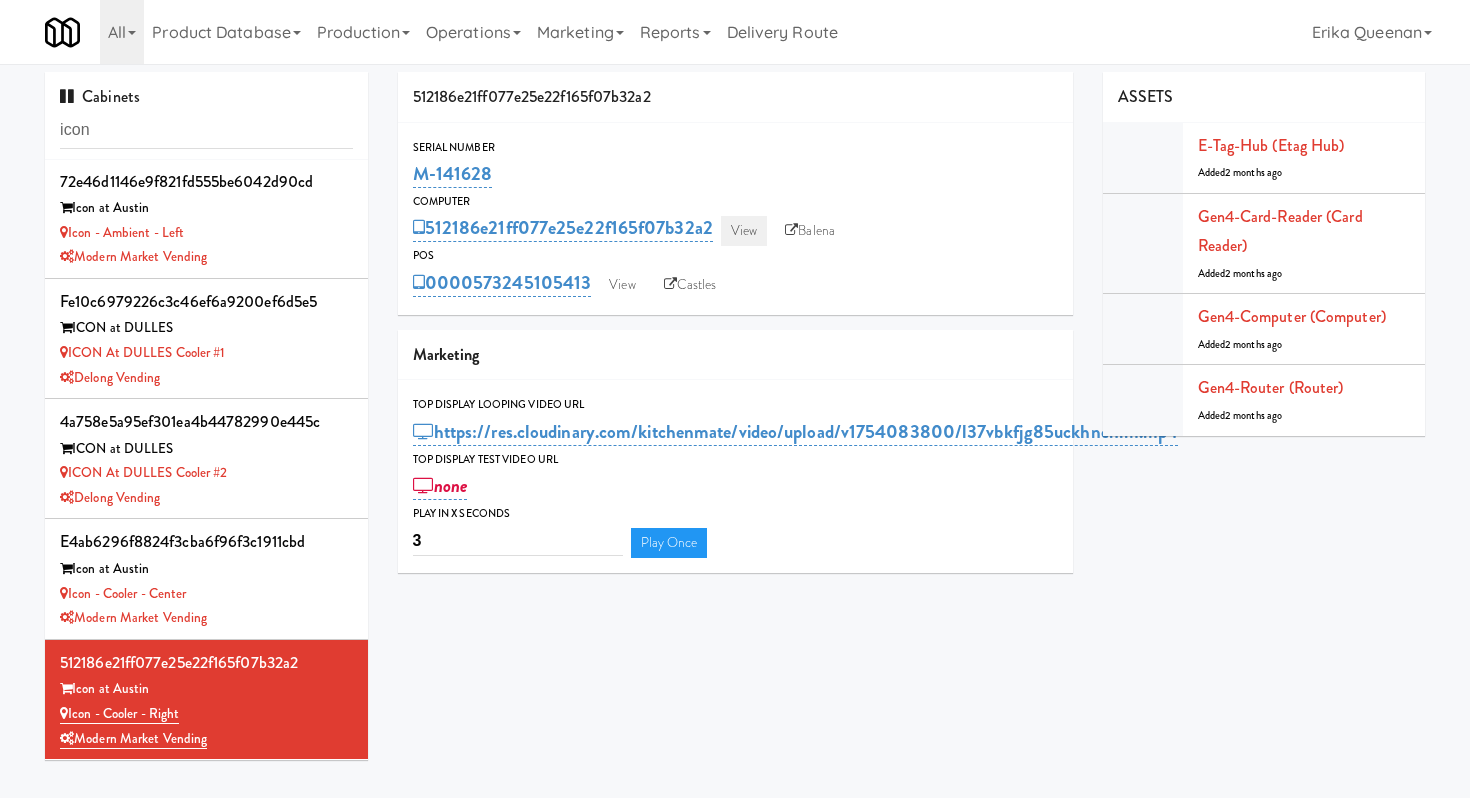 click on "View" at bounding box center [744, 231] 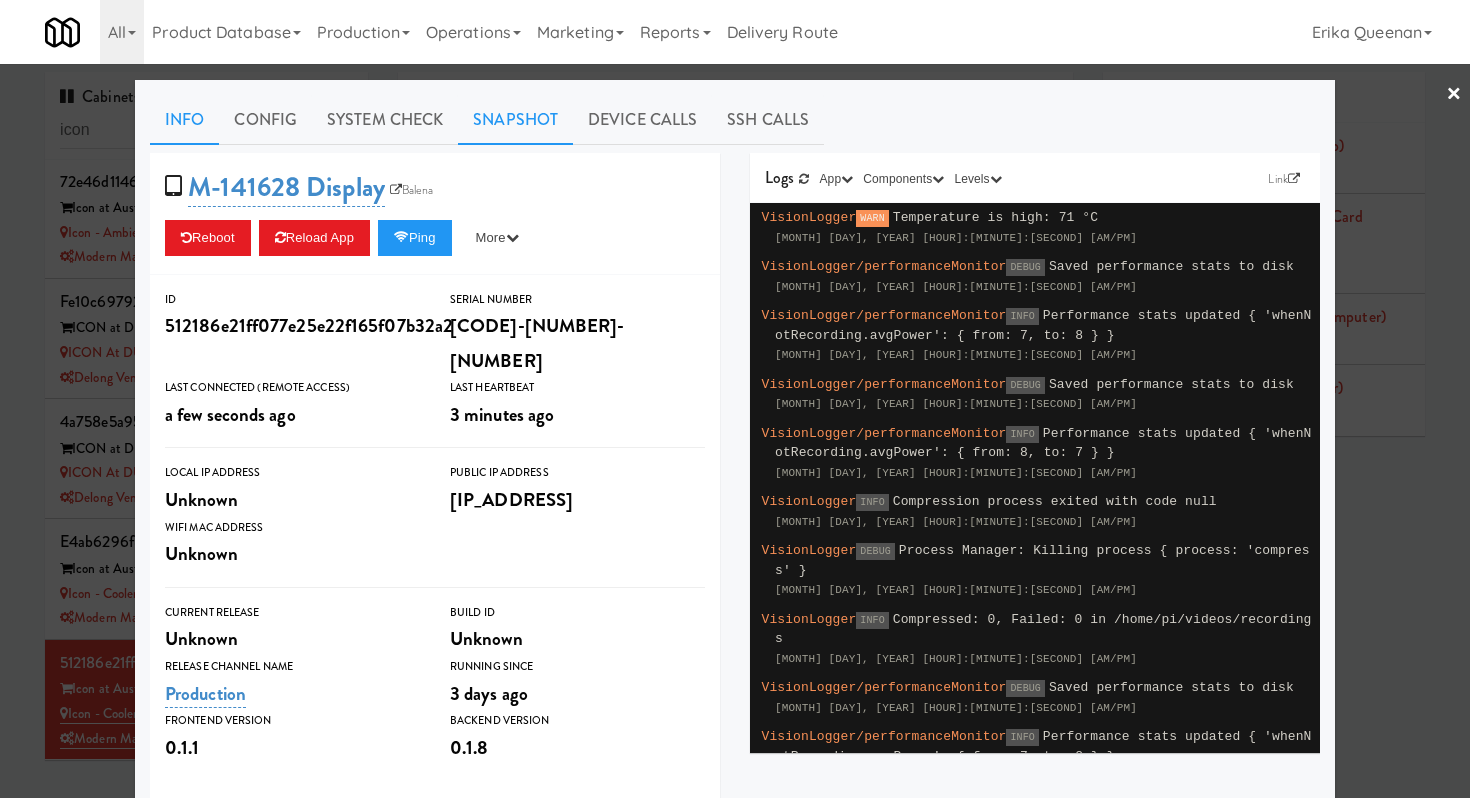 click on "Snapshot" at bounding box center [515, 120] 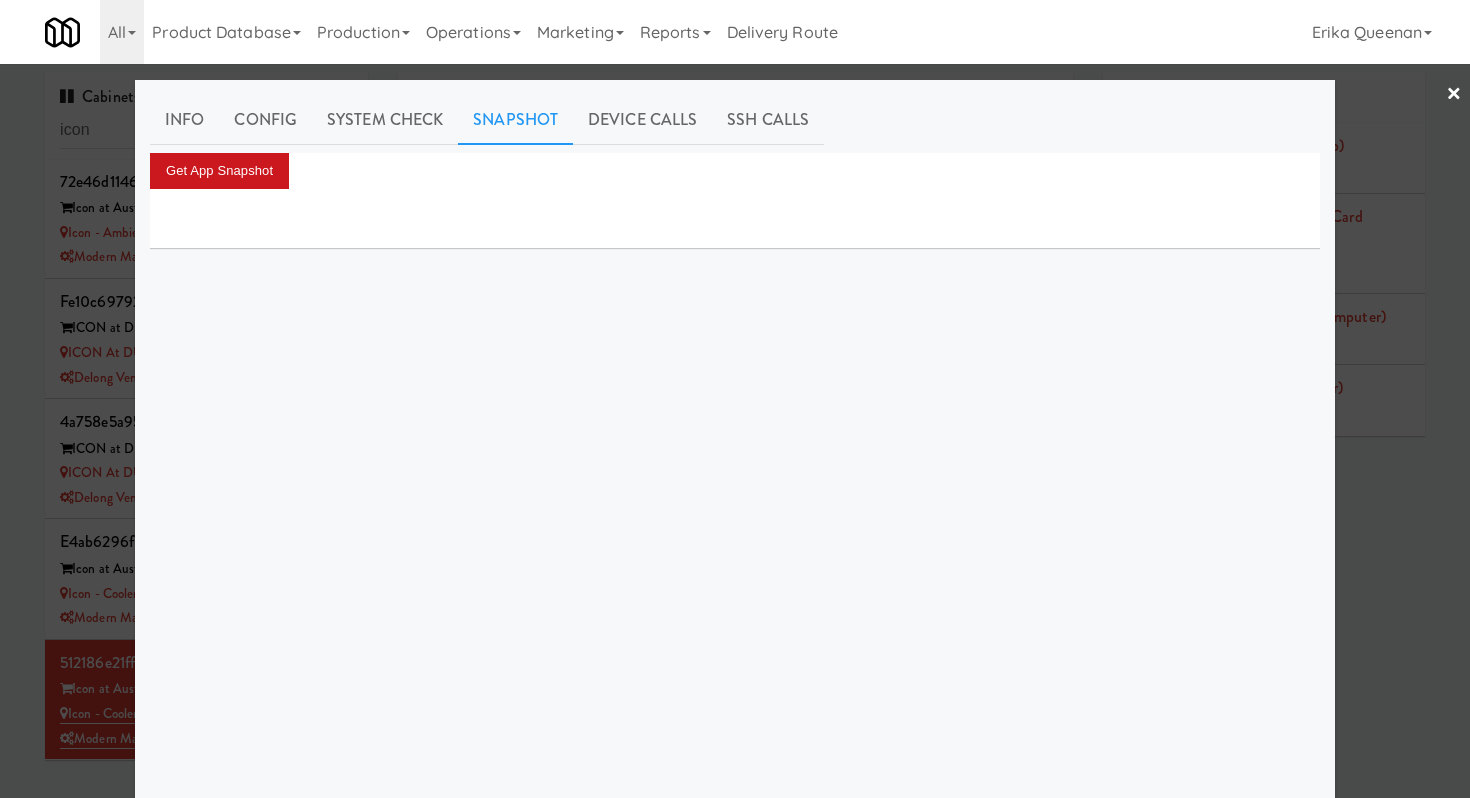 click on "Get App Snapshot" at bounding box center [219, 171] 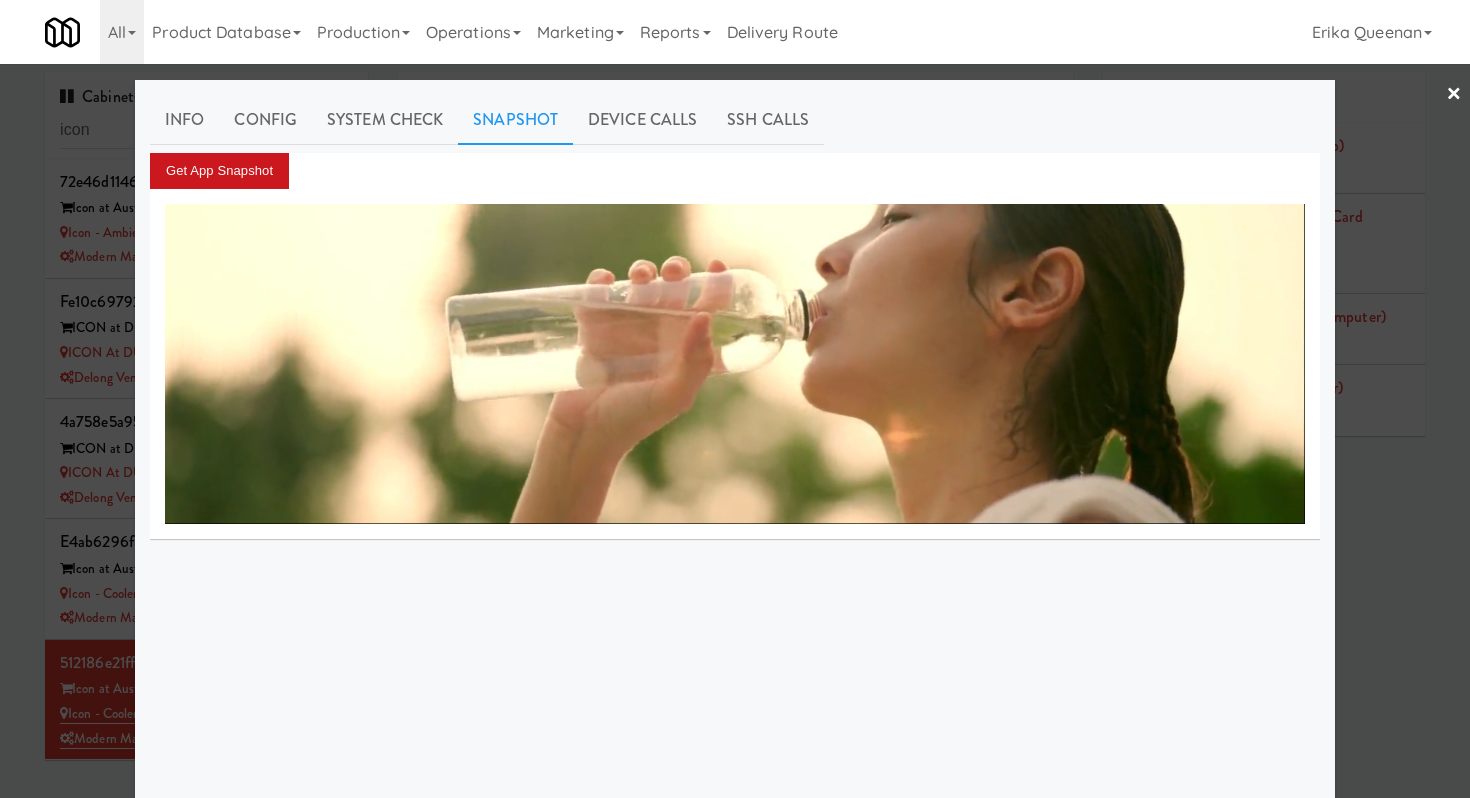 click on "Get App Snapshot" at bounding box center (219, 171) 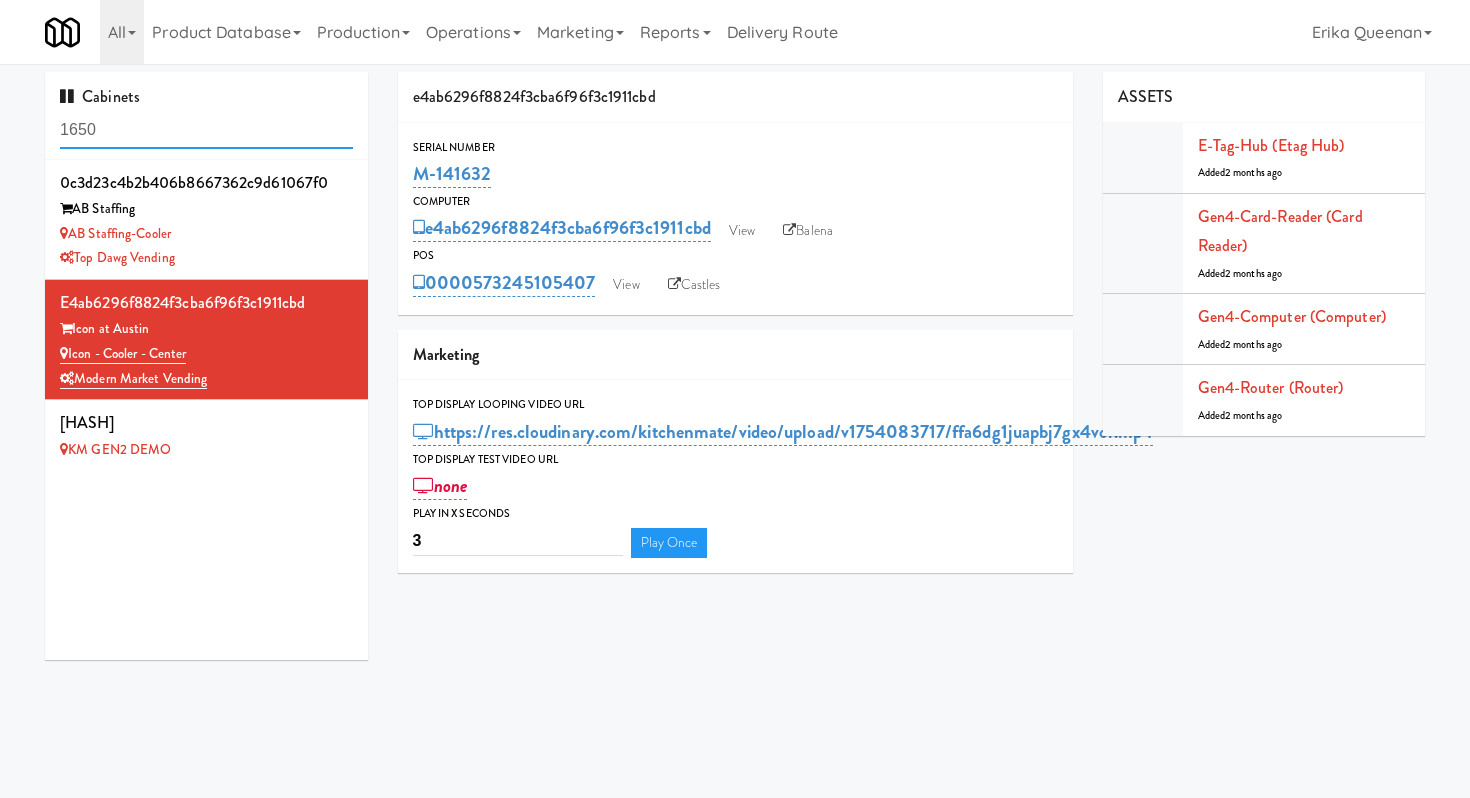 scroll, scrollTop: 0, scrollLeft: 0, axis: both 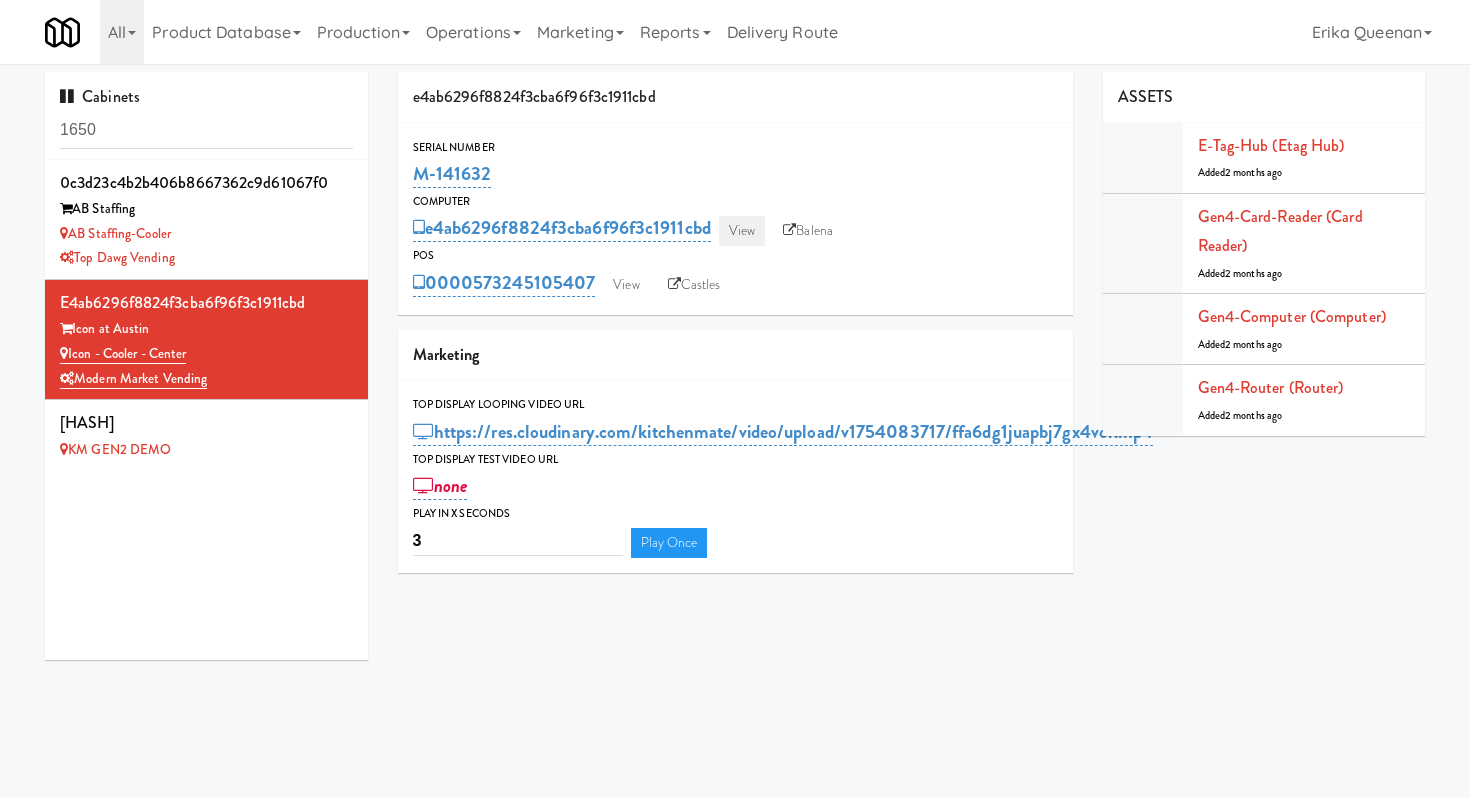 click on "View" at bounding box center [742, 231] 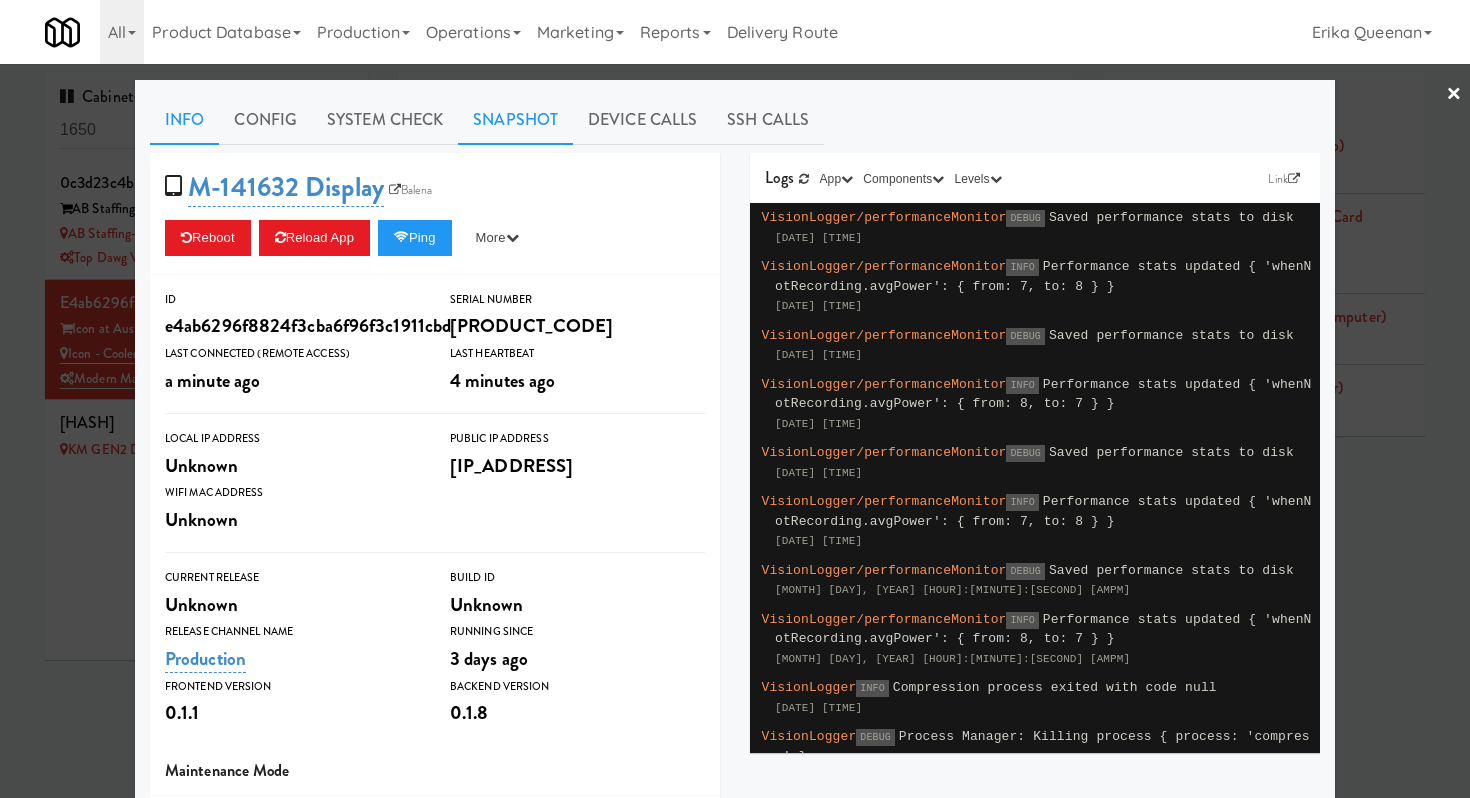 click on "Snapshot" at bounding box center (515, 120) 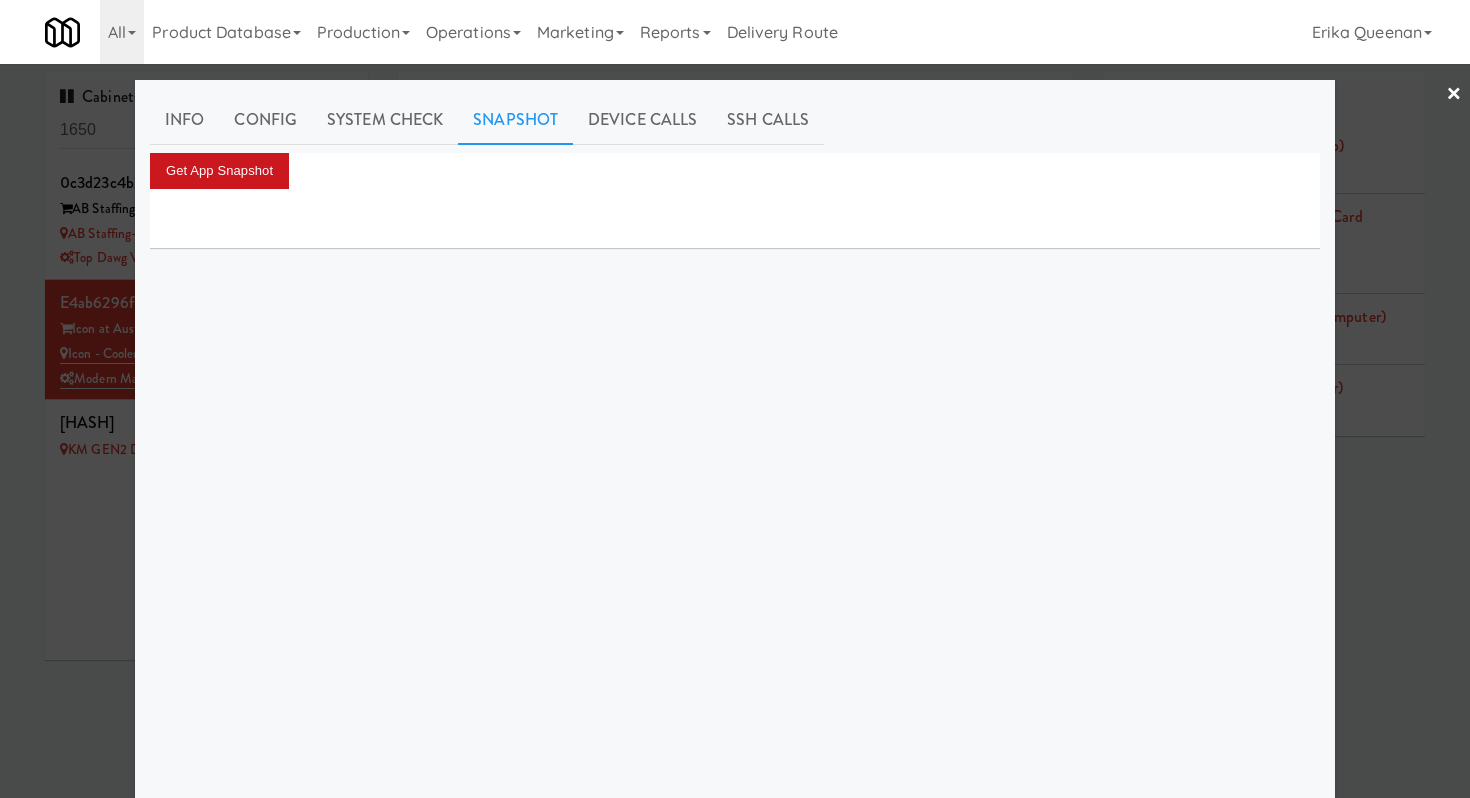 click on "Get App Snapshot" at bounding box center [219, 171] 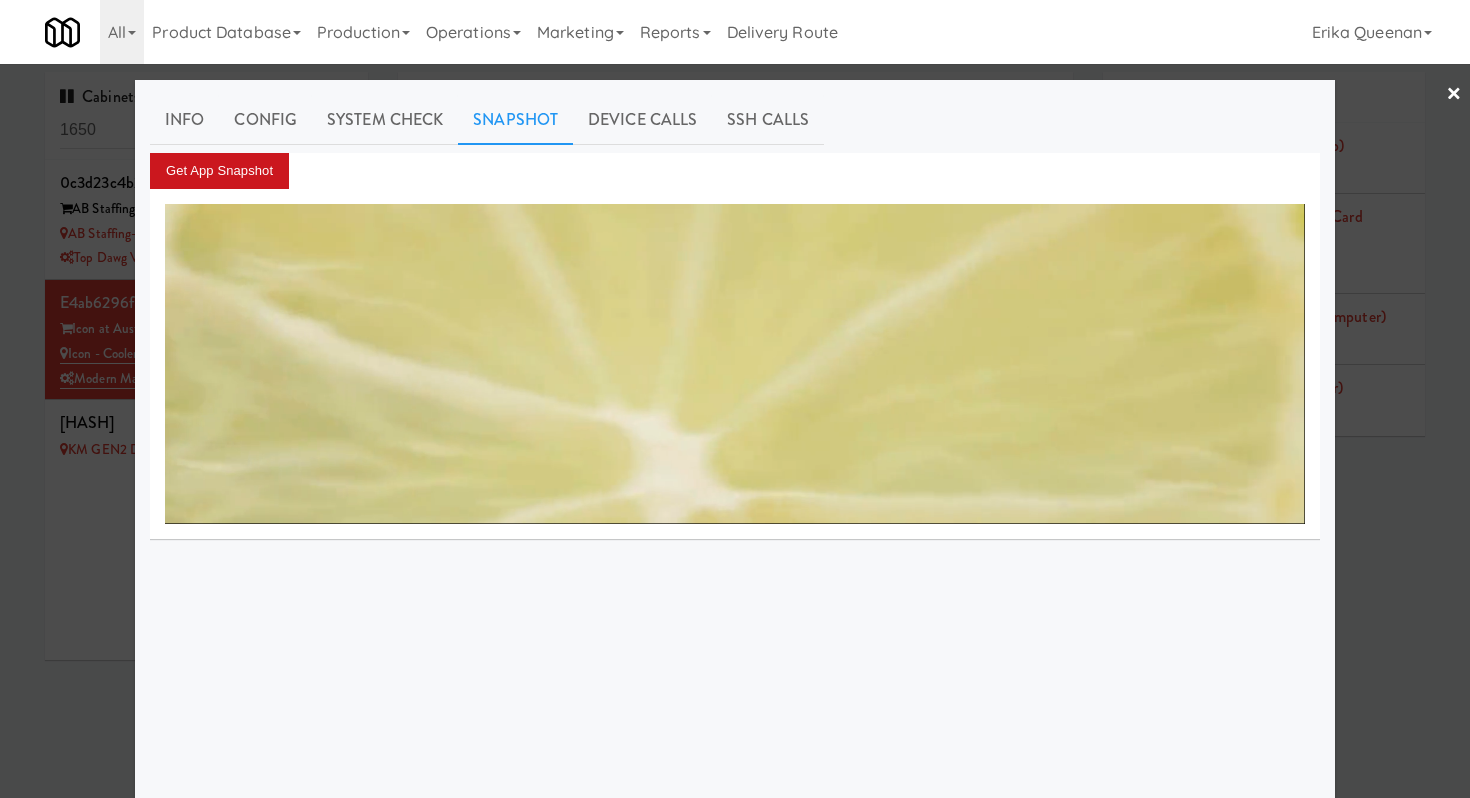 click on "Get App Snapshot" at bounding box center [219, 171] 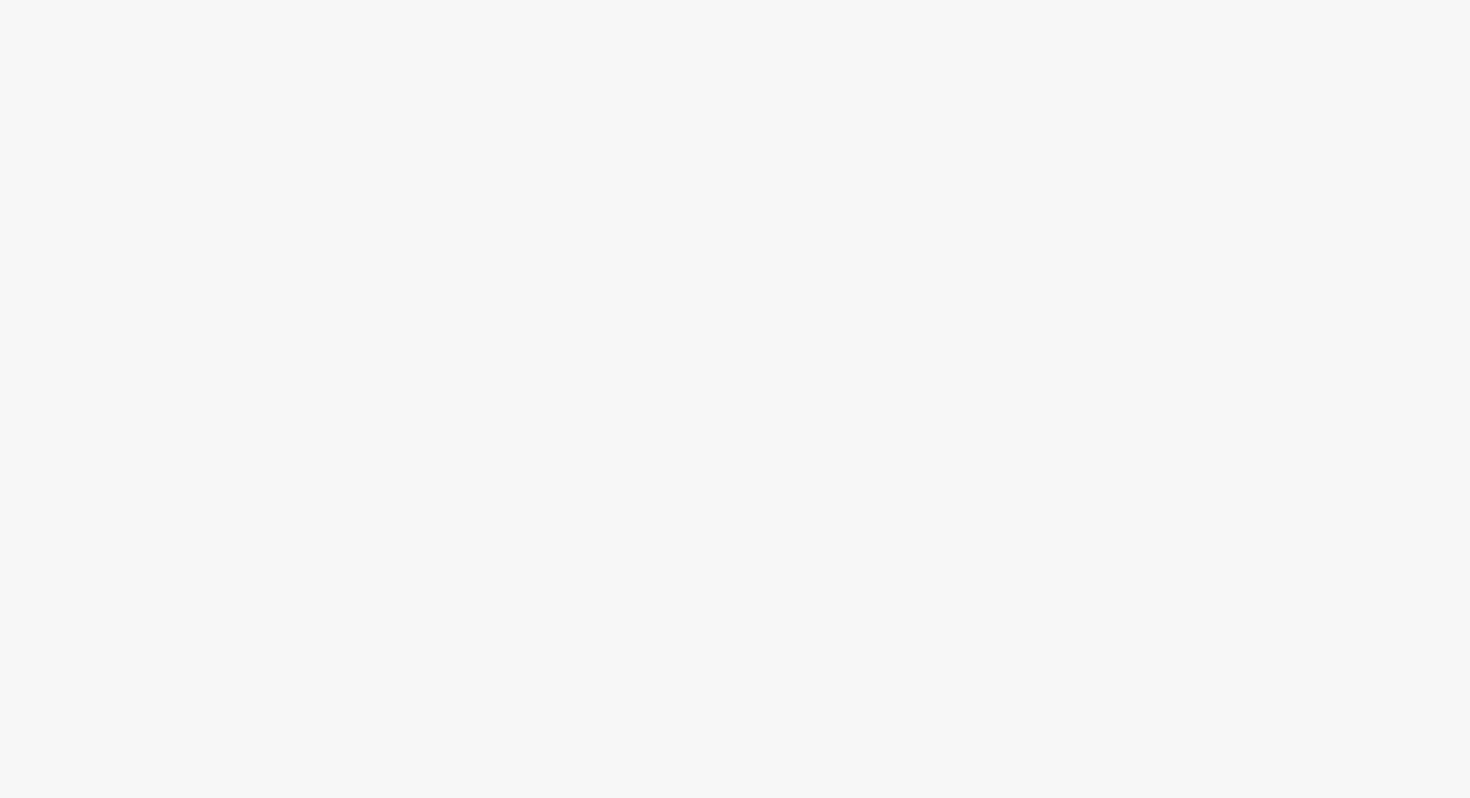 scroll, scrollTop: 0, scrollLeft: 0, axis: both 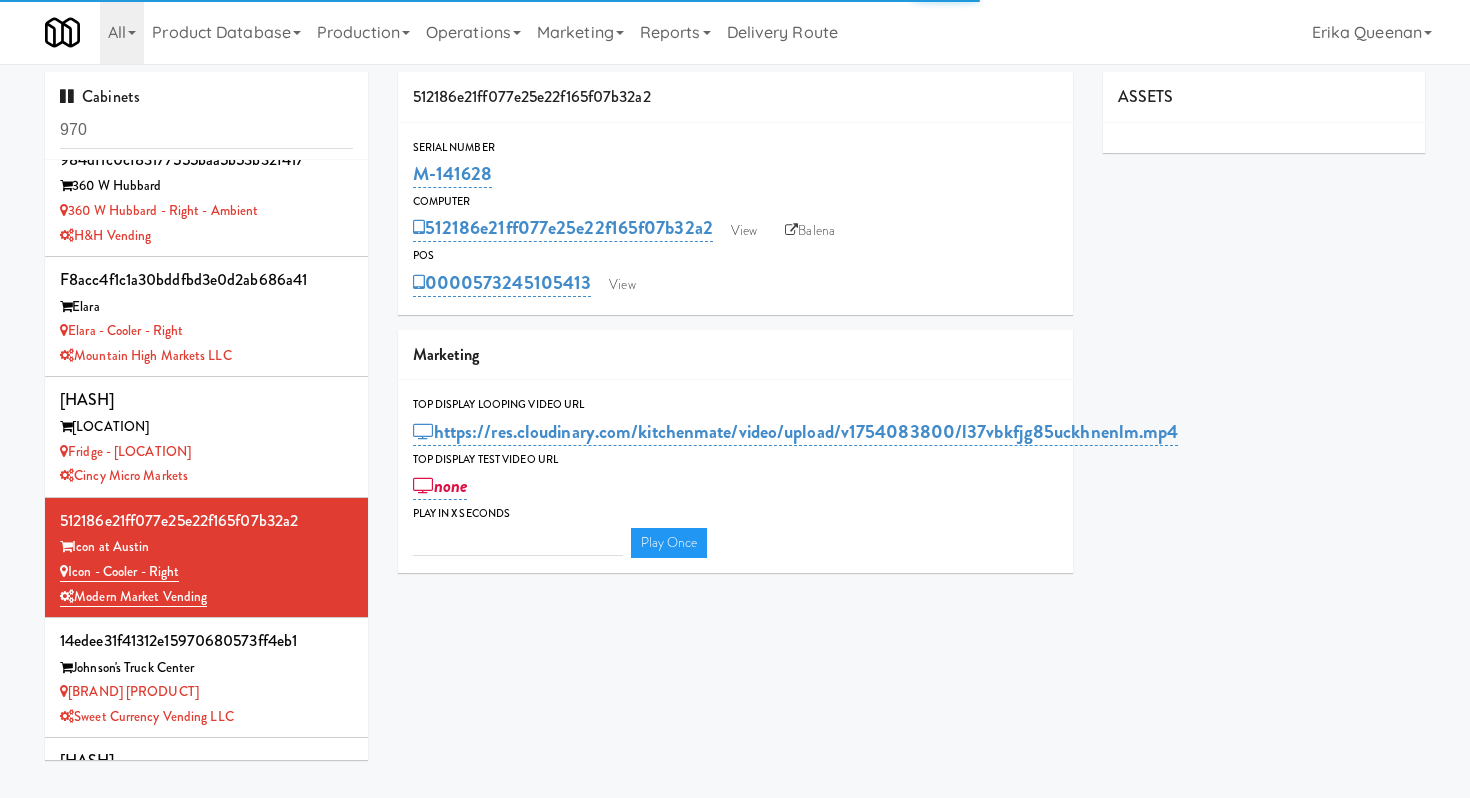 type on "3" 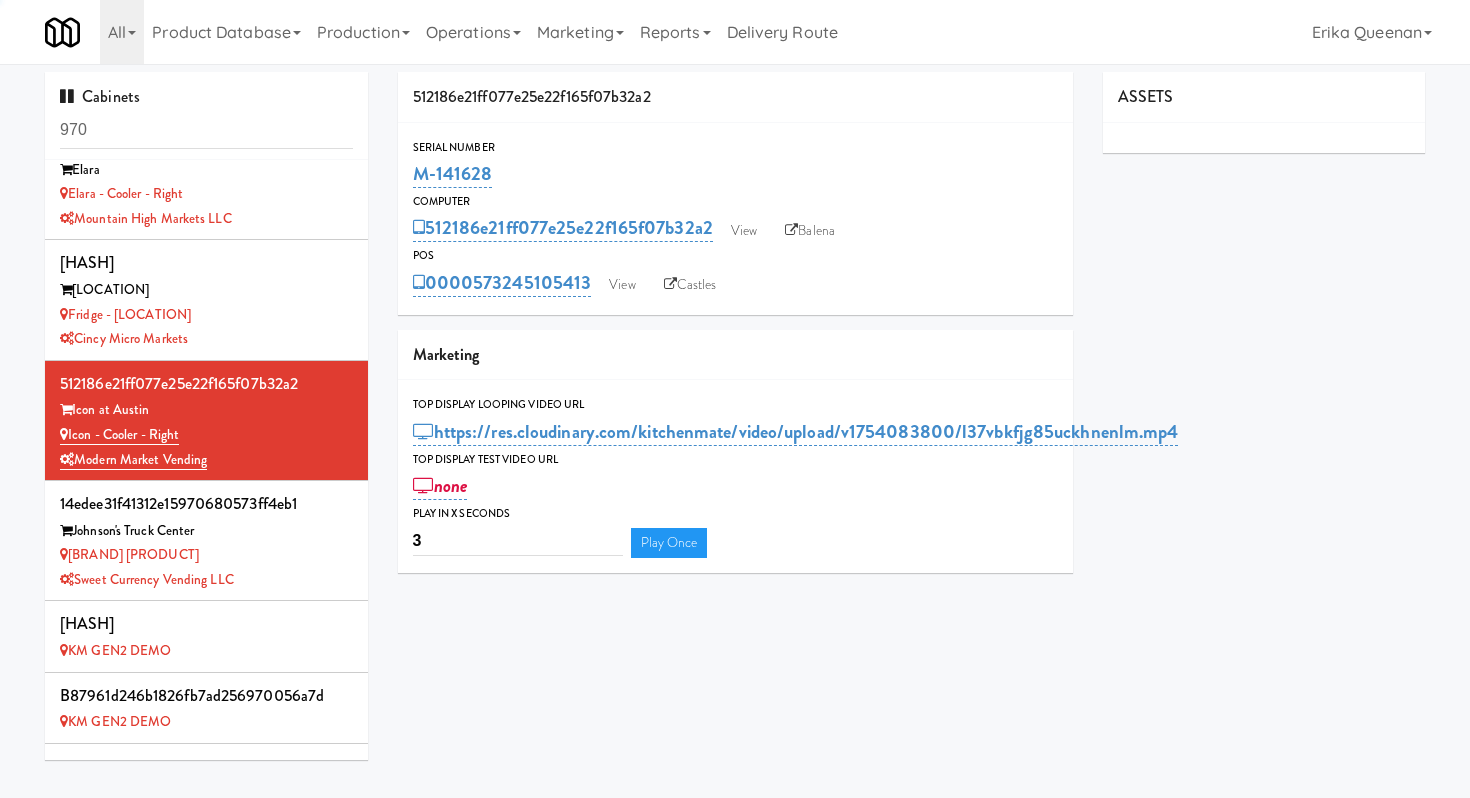 scroll, scrollTop: 535, scrollLeft: 0, axis: vertical 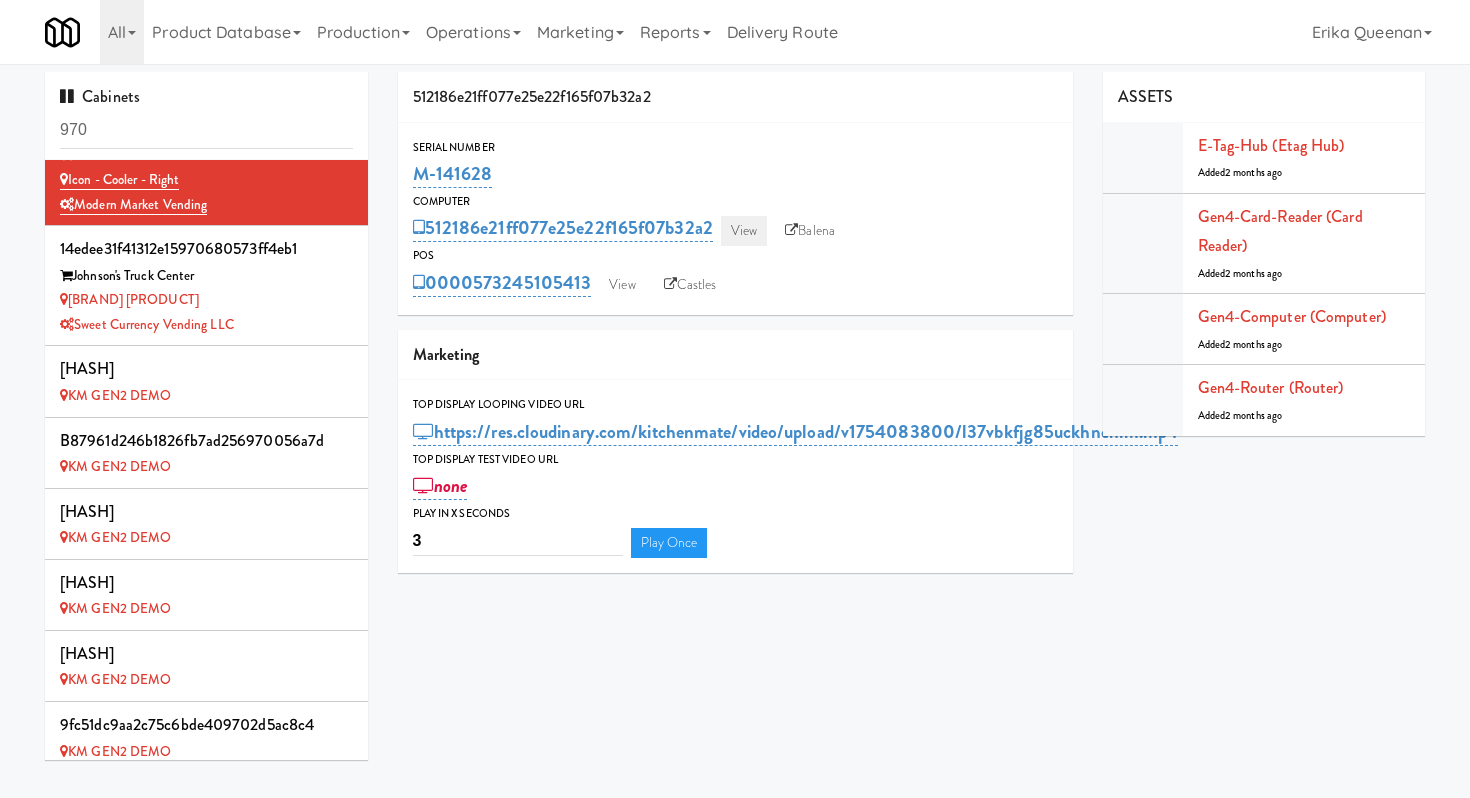 click on "View" at bounding box center (744, 231) 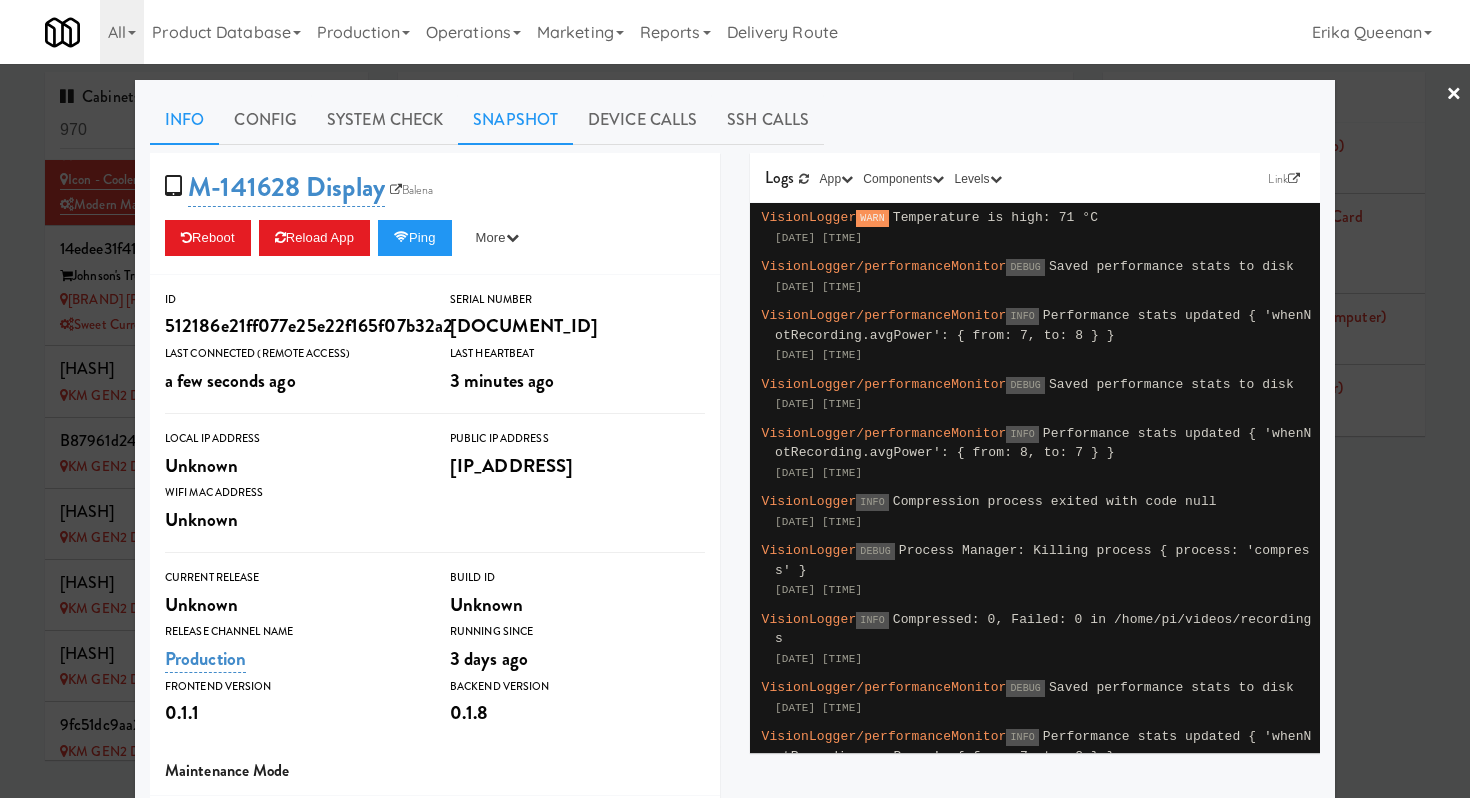 click on "Snapshot" at bounding box center [515, 120] 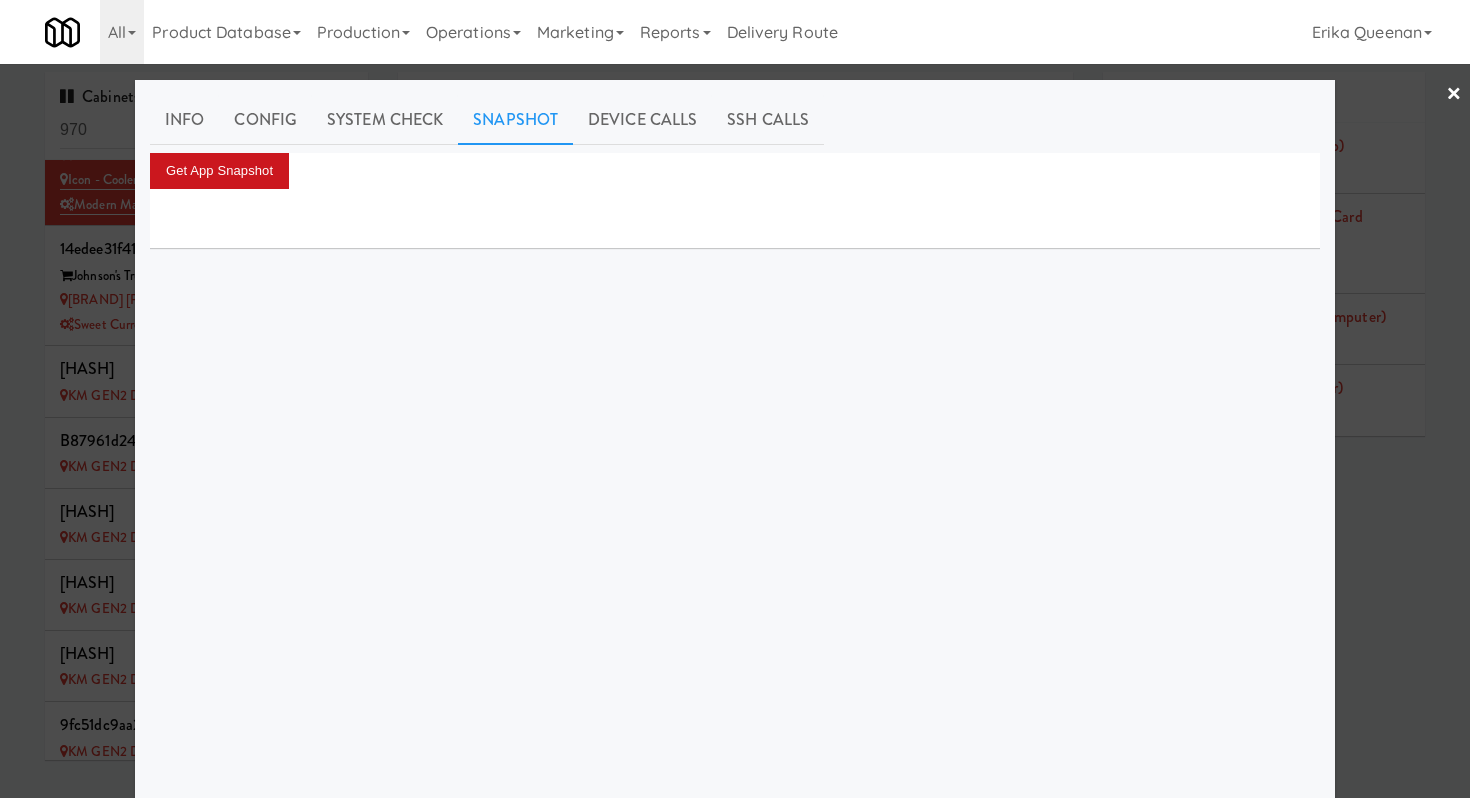 click on "Get App Snapshot" at bounding box center [219, 171] 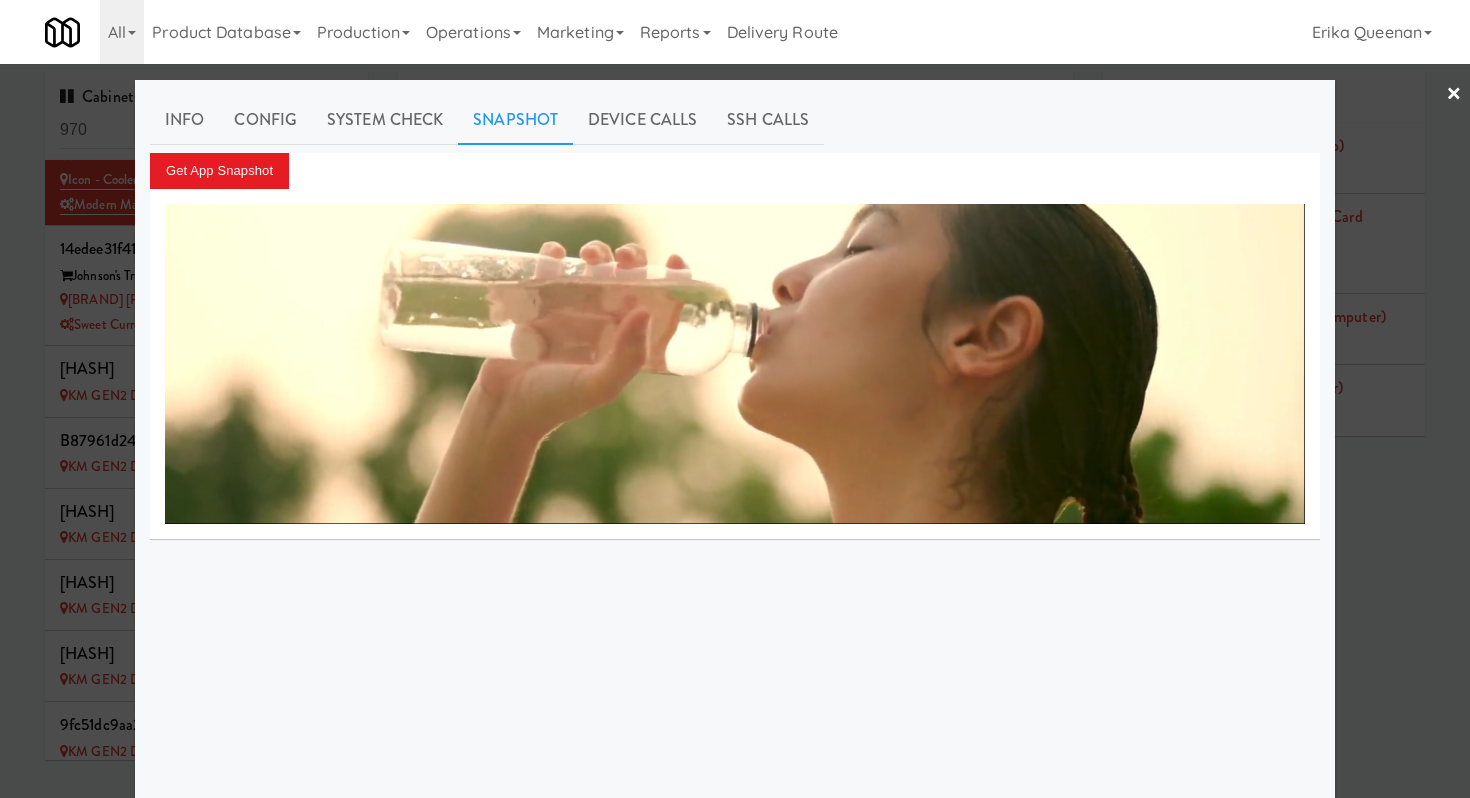 click at bounding box center (735, 364) 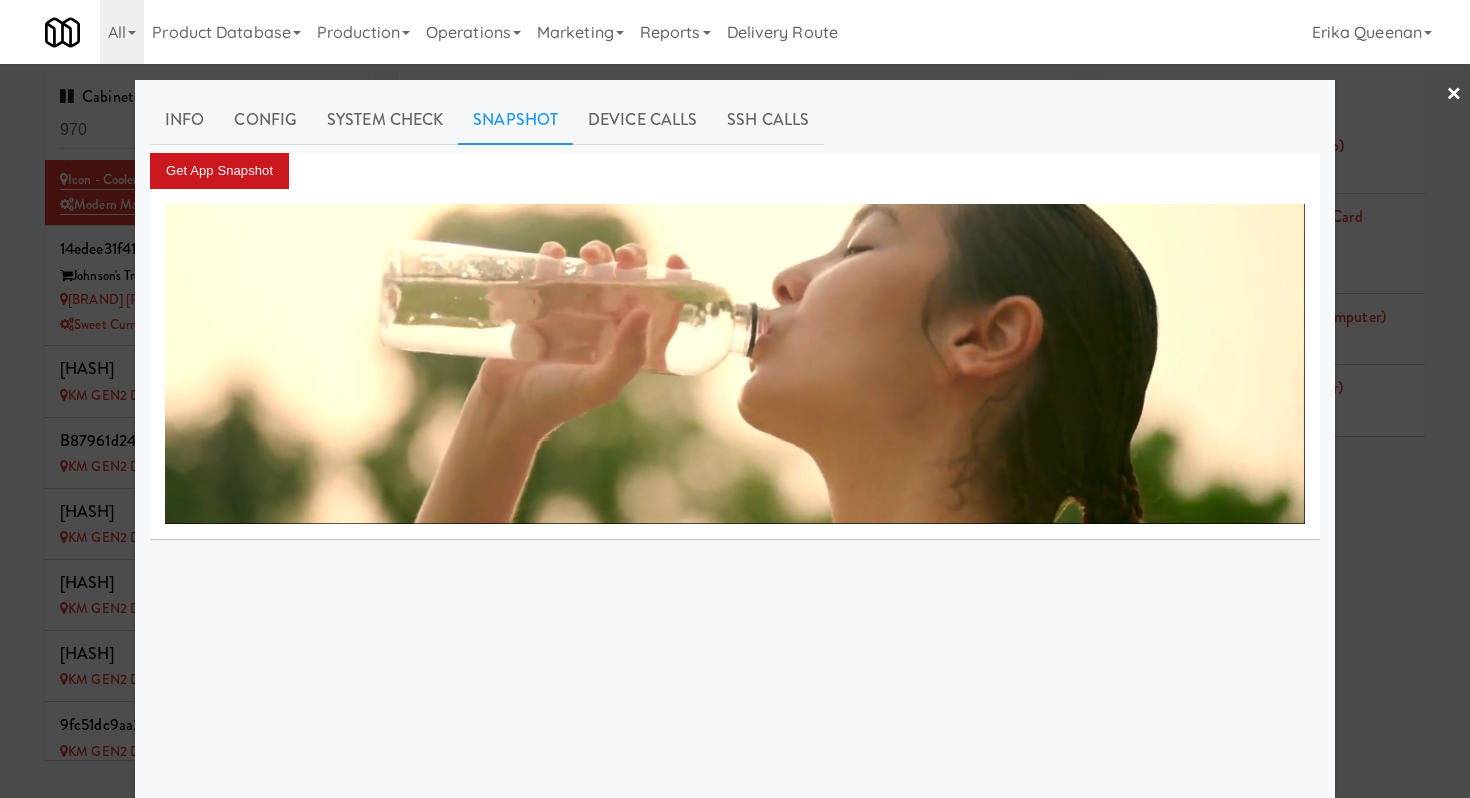 click on "Get App Snapshot" at bounding box center (219, 171) 